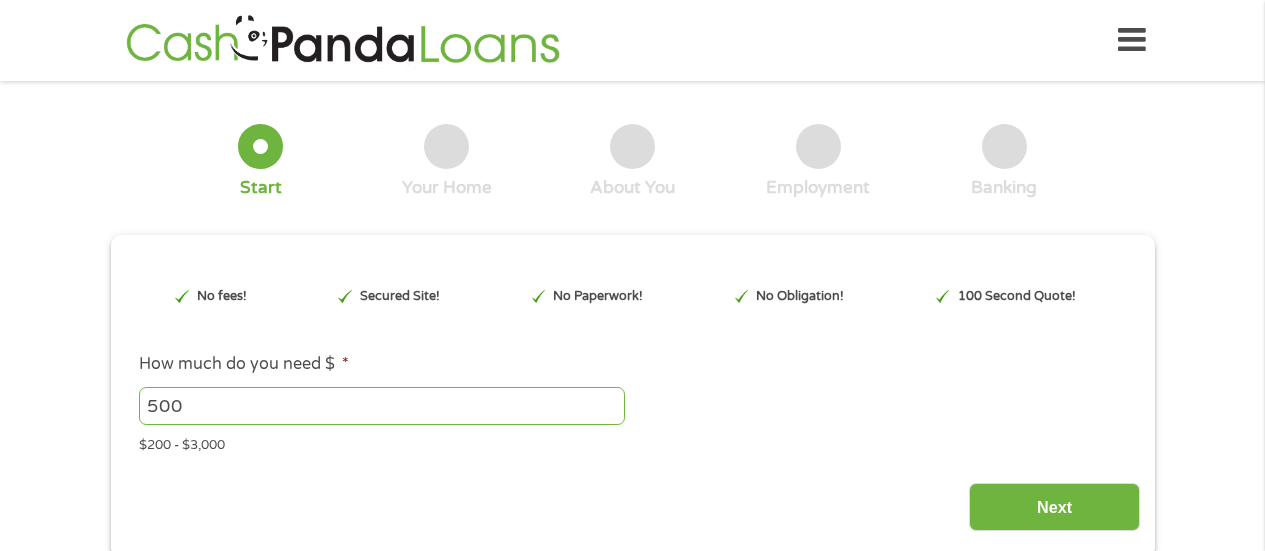 scroll, scrollTop: 0, scrollLeft: 0, axis: both 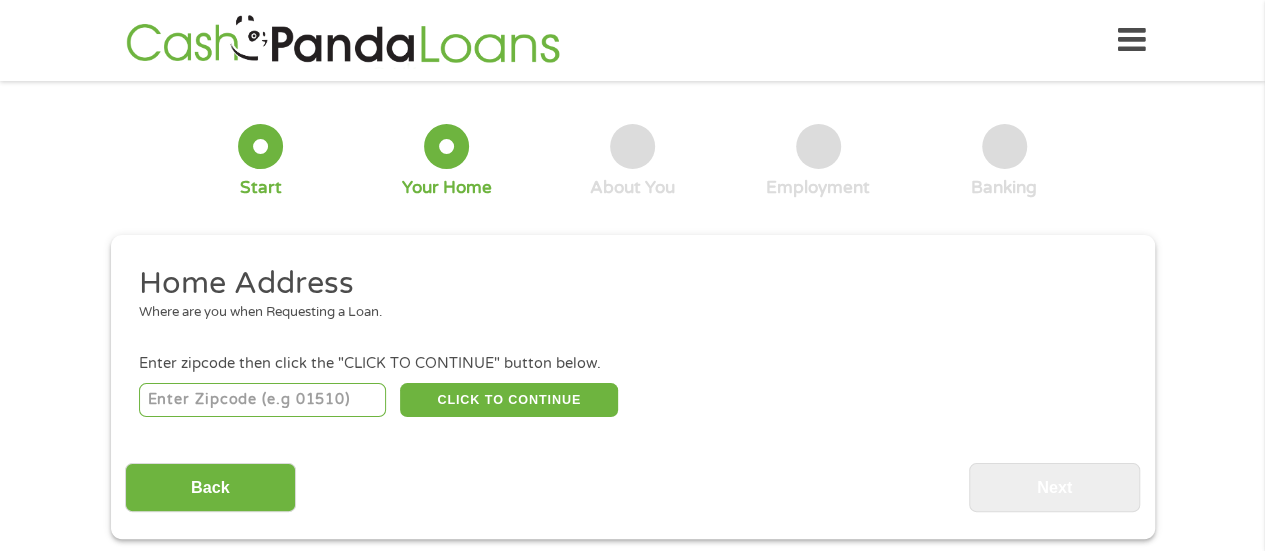 click at bounding box center (262, 400) 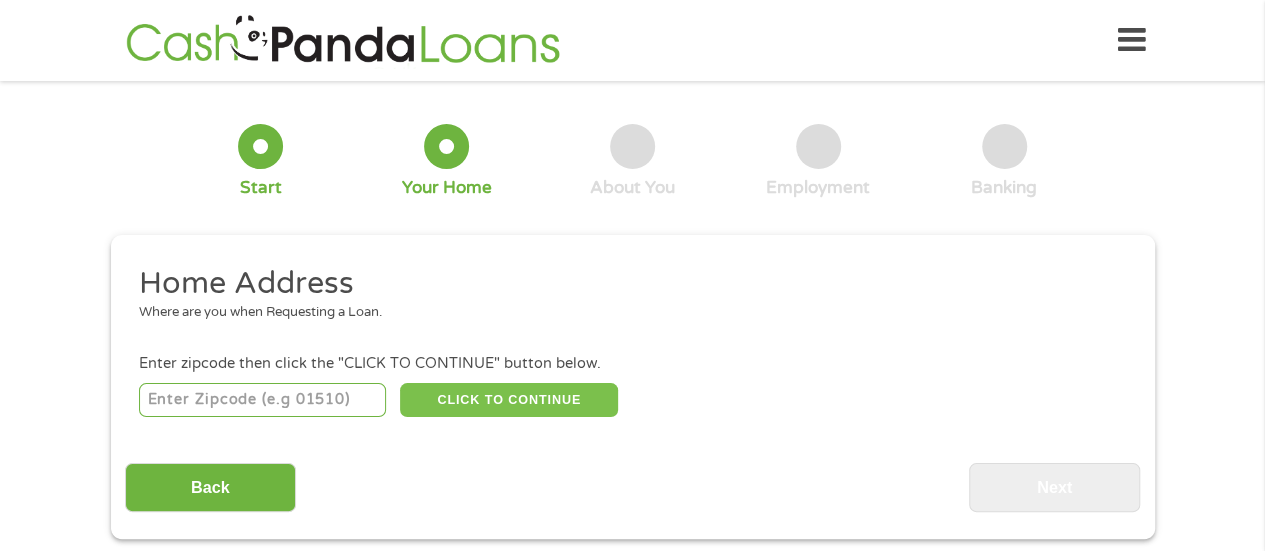 click on "CLICK TO CONTINUE" at bounding box center [509, 400] 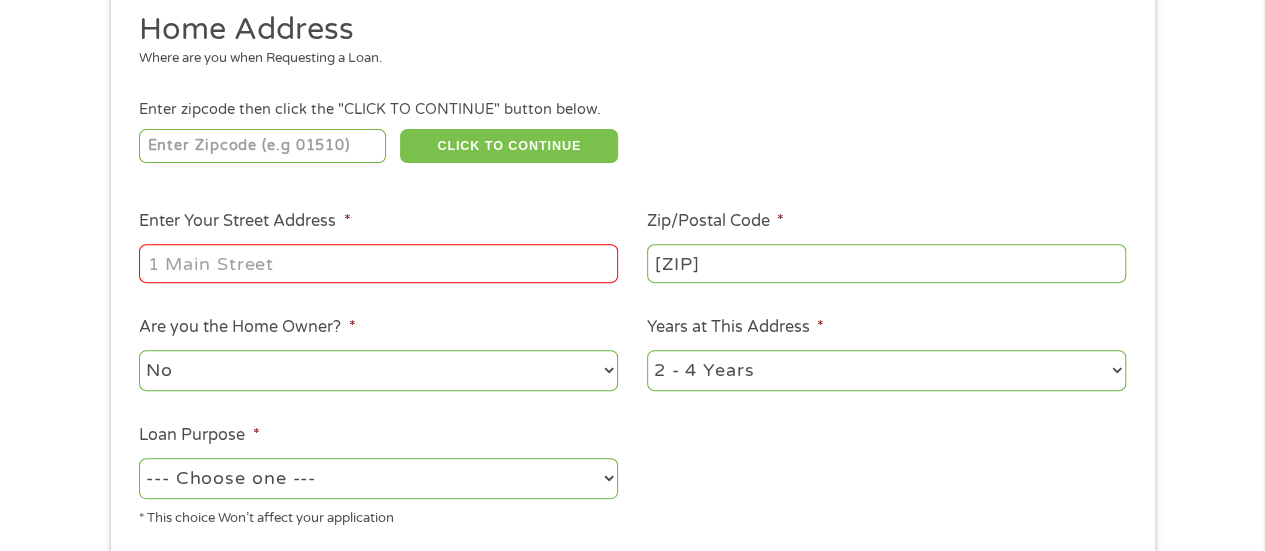 scroll, scrollTop: 300, scrollLeft: 0, axis: vertical 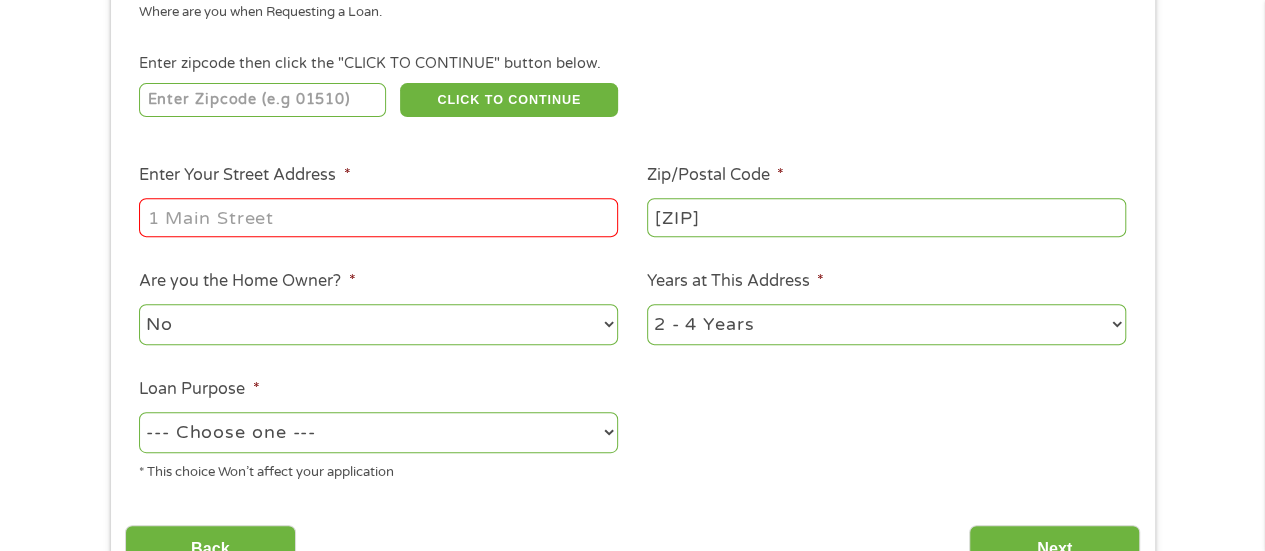 click on "Enter Your Street Address *" at bounding box center [378, 217] 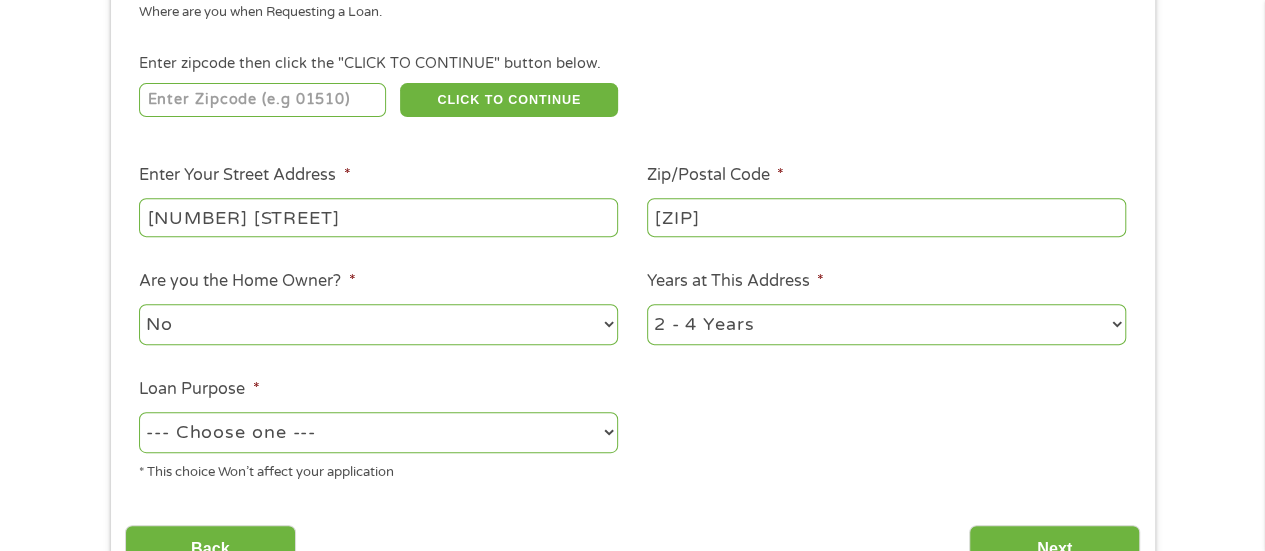 click on "--- Choose one --- Pay Bills Debt Consolidation Home Improvement Major Purchase Car Loan Short Term Cash Medical Expenses Other" at bounding box center [378, 432] 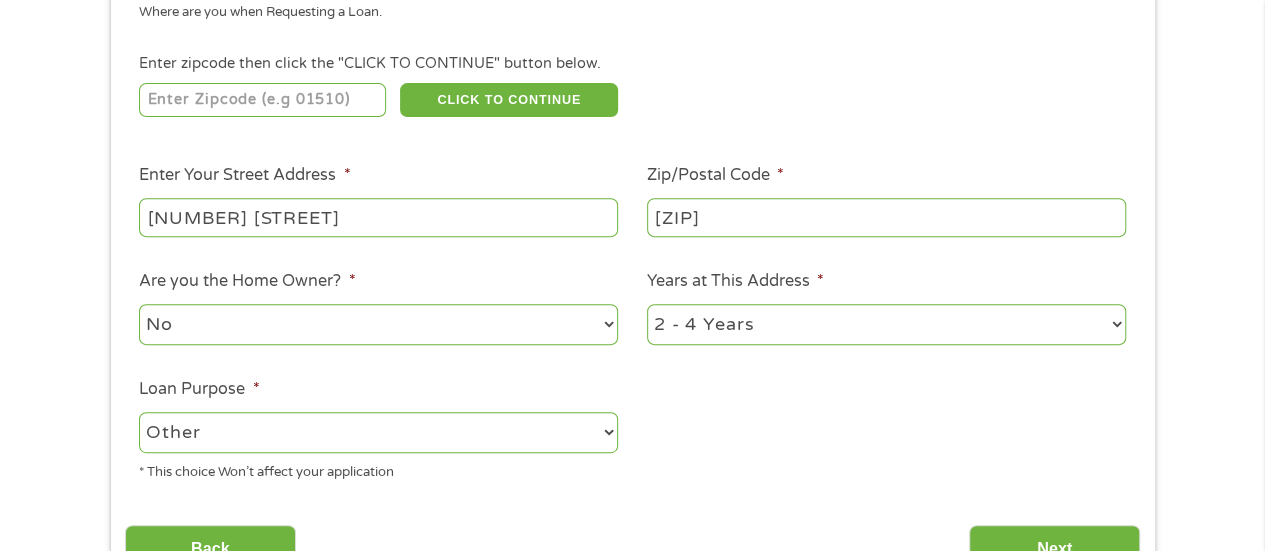 click on "--- Choose one --- Pay Bills Debt Consolidation Home Improvement Major Purchase Car Loan Short Term Cash Medical Expenses Other" at bounding box center [378, 432] 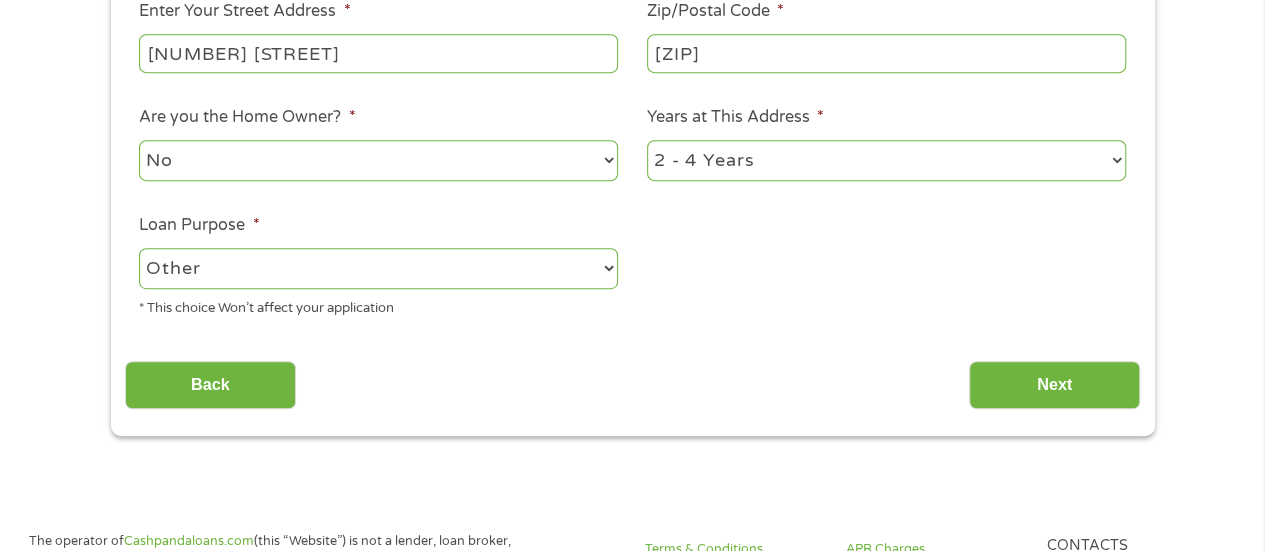 scroll, scrollTop: 600, scrollLeft: 0, axis: vertical 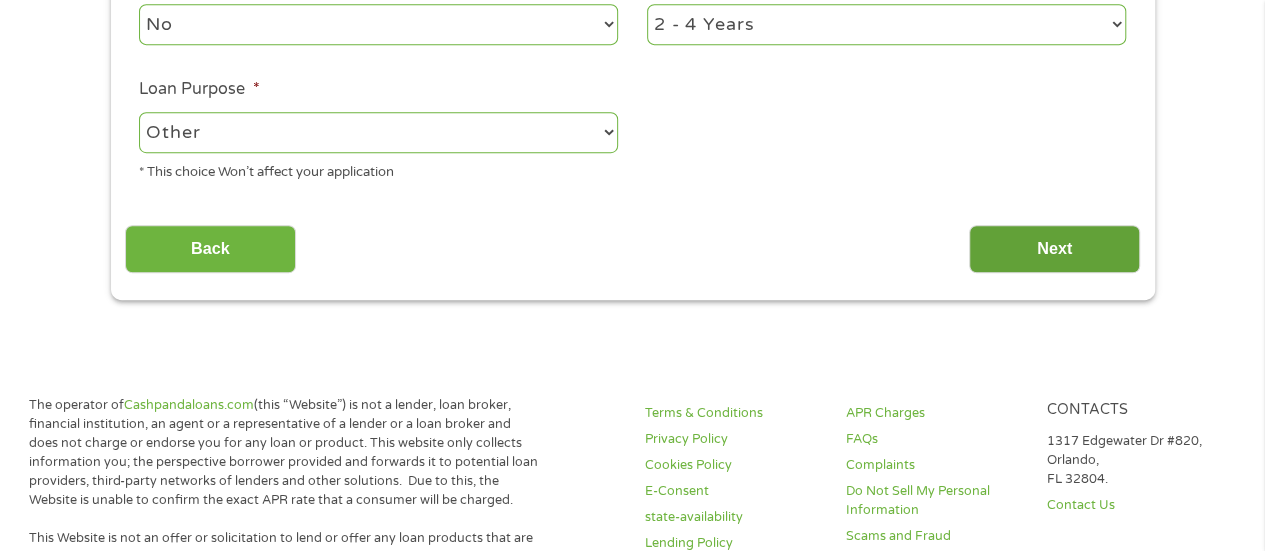 click on "Next" at bounding box center (1054, 249) 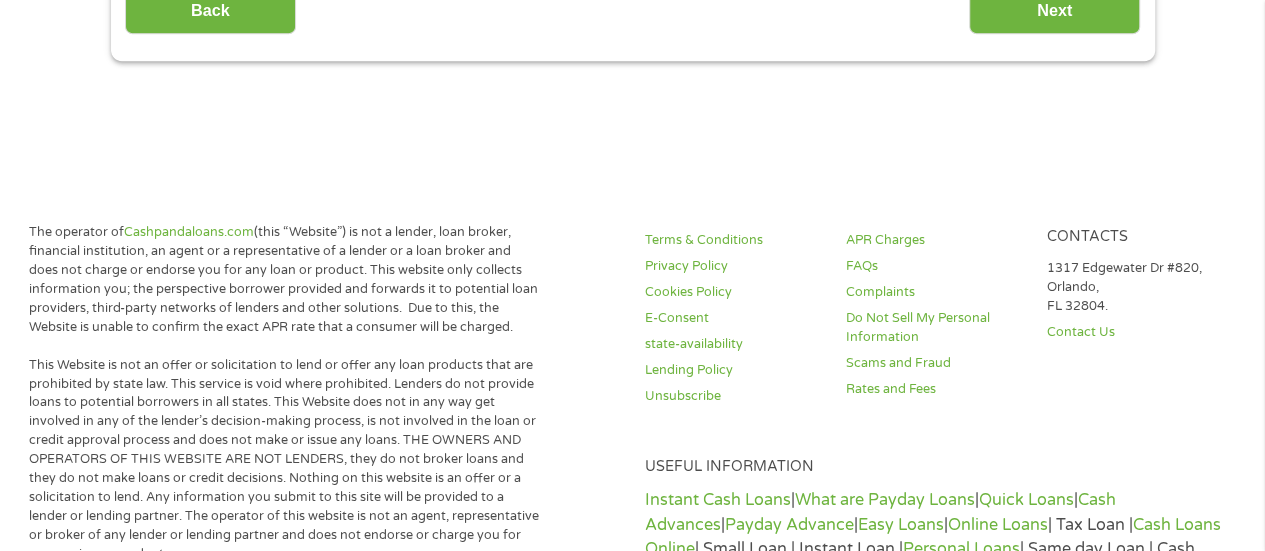 scroll, scrollTop: 8, scrollLeft: 8, axis: both 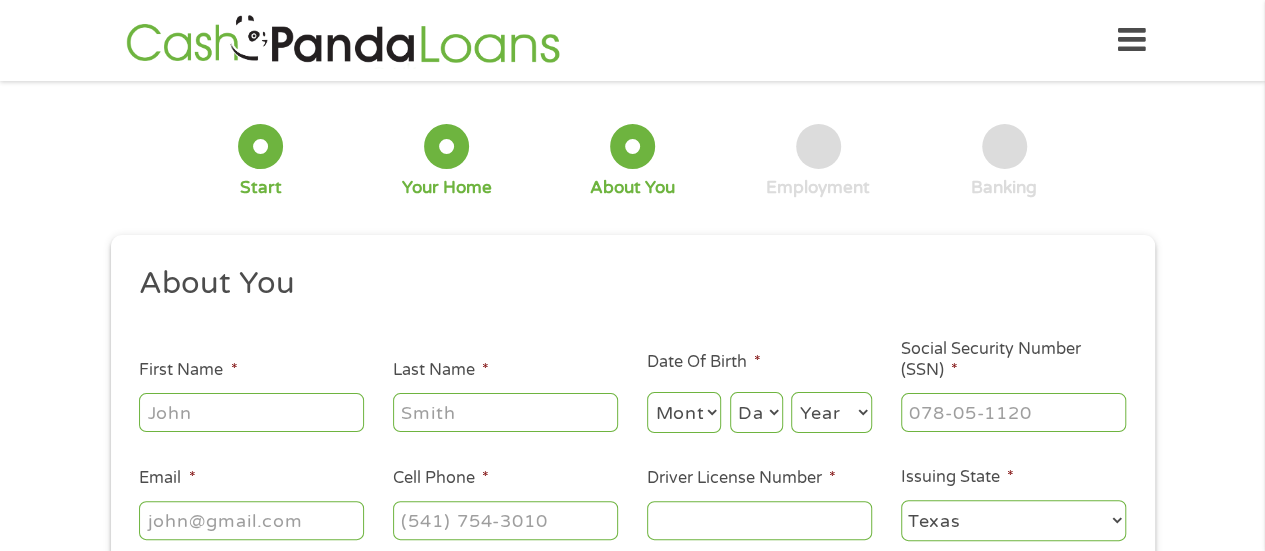 click on "First Name *" at bounding box center (251, 412) 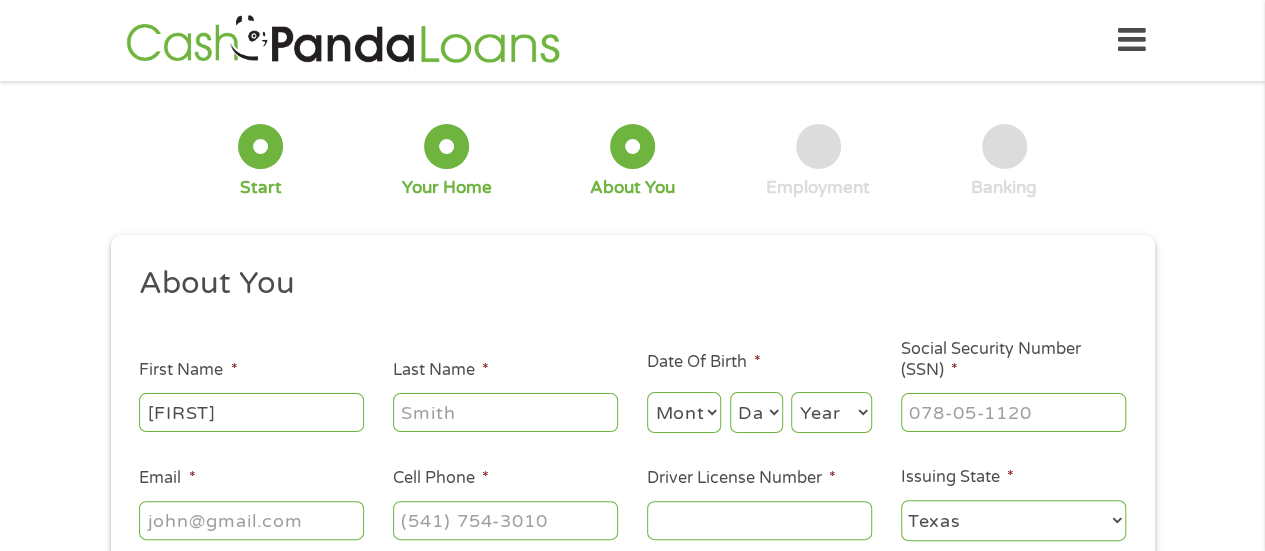 type on "[LAST]" 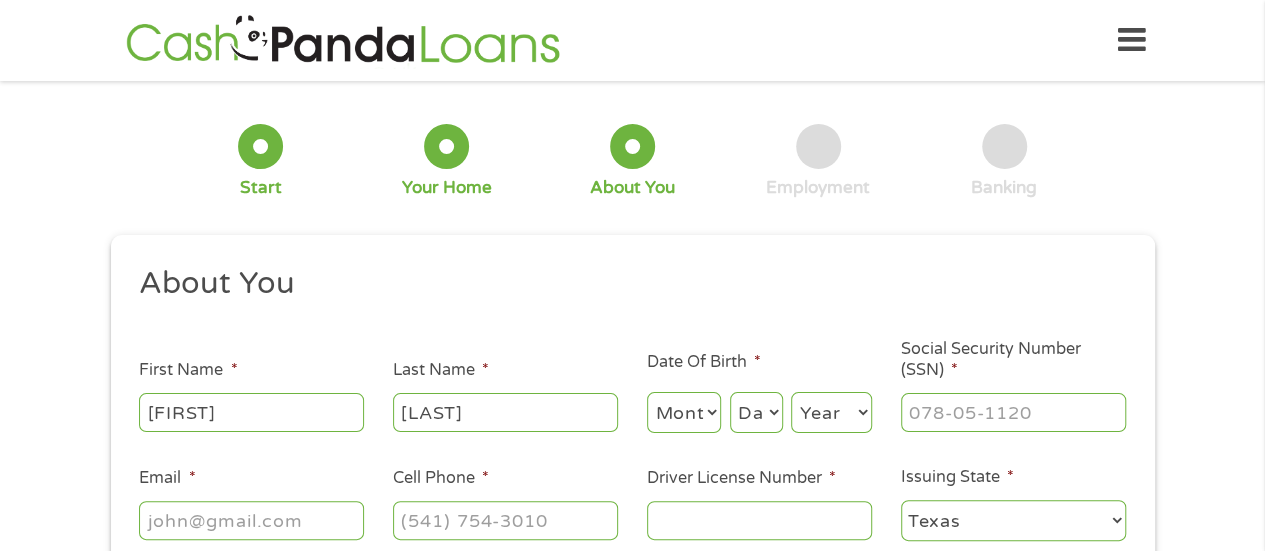 type on "[EMAIL]" 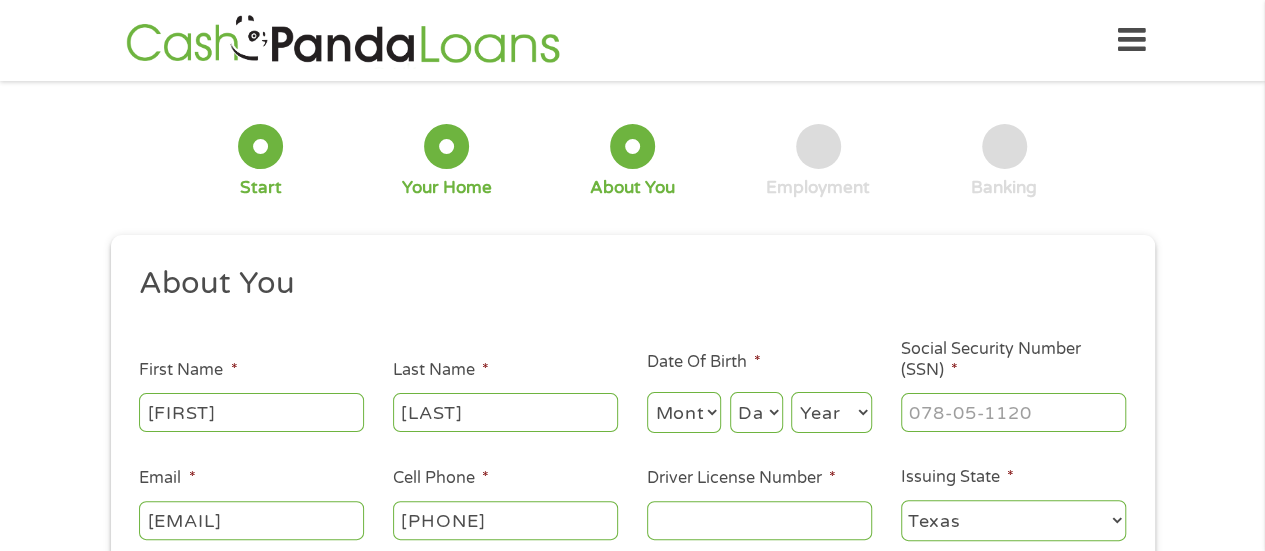type on "[PHONE]" 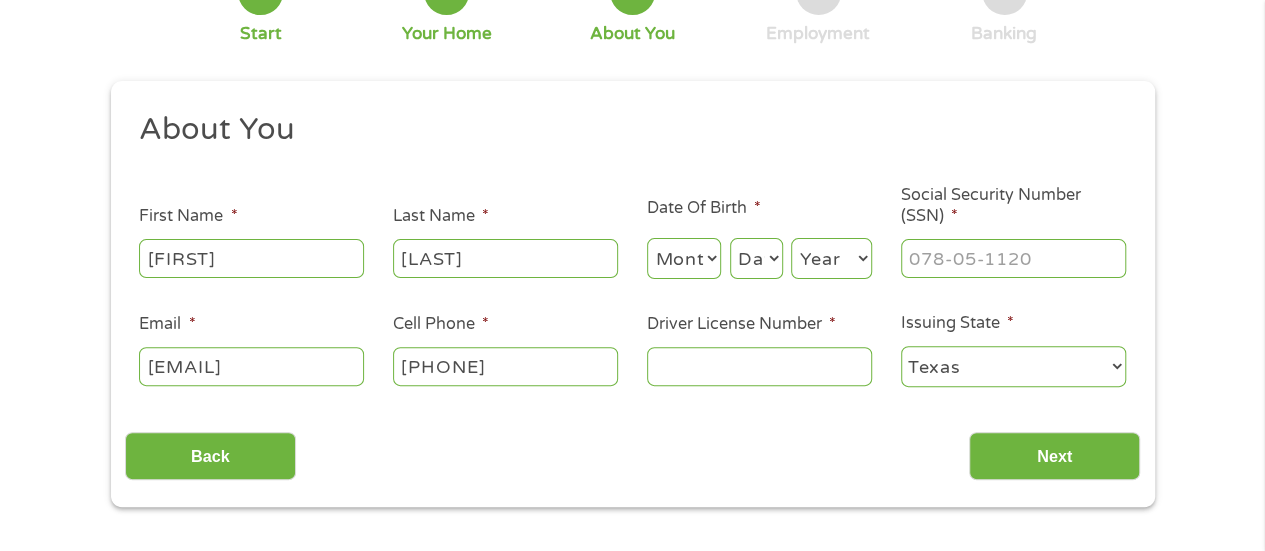 scroll, scrollTop: 200, scrollLeft: 0, axis: vertical 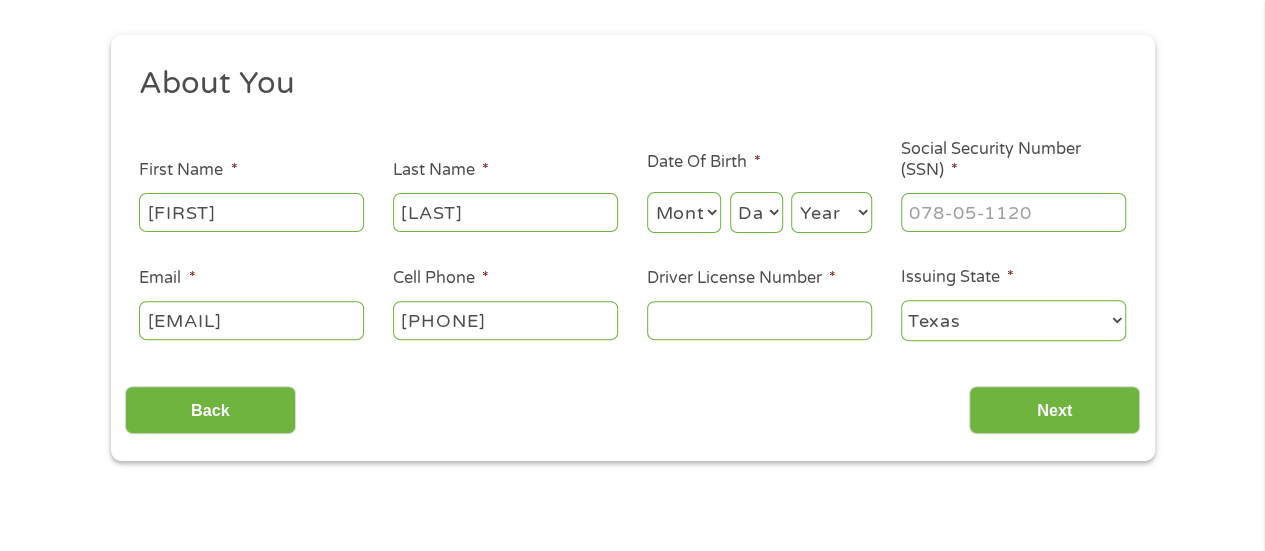 click on "Month 1 2 3 4 5 6 7 8 9 10 11 12" at bounding box center (684, 212) 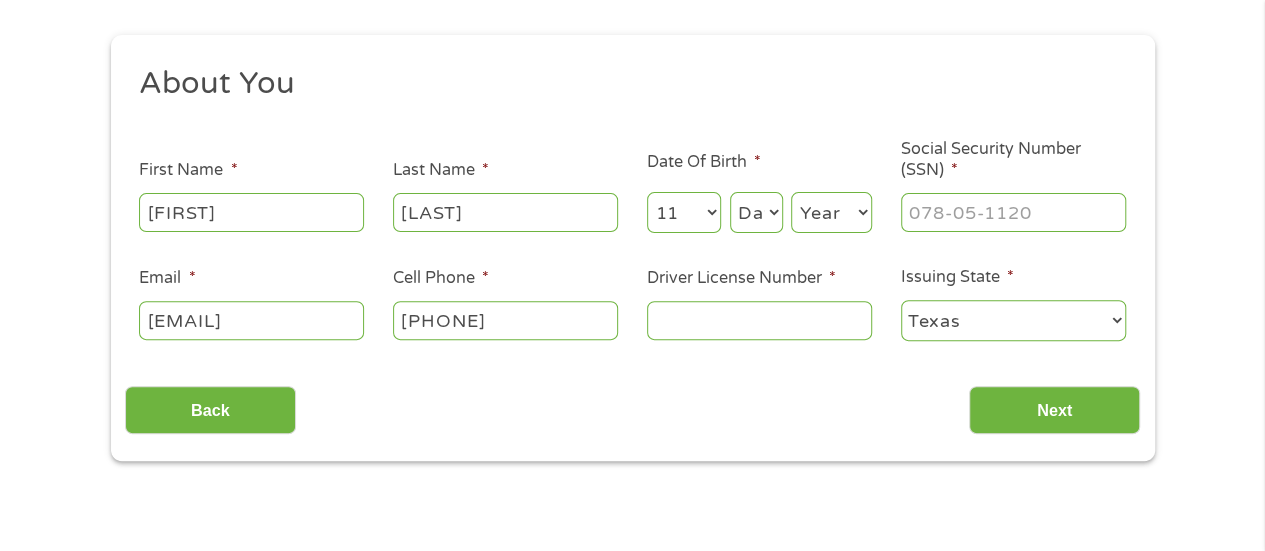 click on "Month 1 2 3 4 5 6 7 8 9 10 11 12" at bounding box center (684, 212) 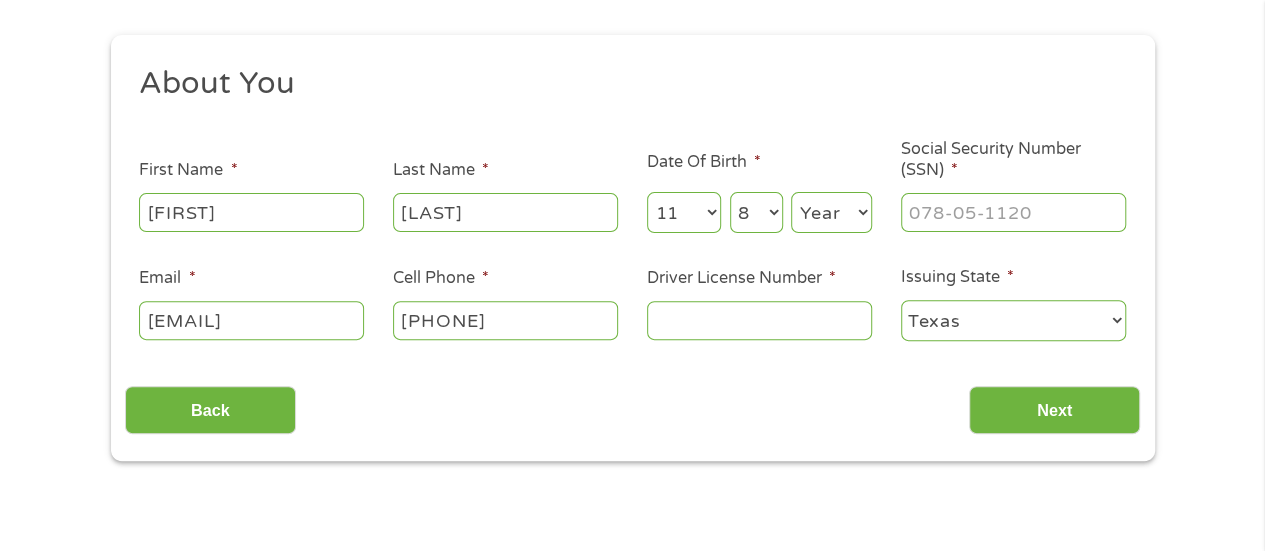 click on "Year 2007 2006 2005 2004 2003 2002 2001 2000 1999 1998 1997 1996 1995 1994 1993 1992 1991 1990 1989 1988 1987 1986 1985 1984 1983 1982 1981 1980 1979 1978 1977 1976 1975 1974 1973 1972 1971 1970 1969 1968 1967 1966 1965 1964 1963 1962 1961 1960 1959 1958 1957 1956 1955 1954 1953 1952 1951 1950 1949 1948 1947 1946 1945 1944 1943 1942 1941 1940 1939 1938 1937 1936 1935 1934 1933 1932 1931 1930 1929 1928 1927 1926 1925 1924 1923 1922 1921 1920" at bounding box center (831, 212) 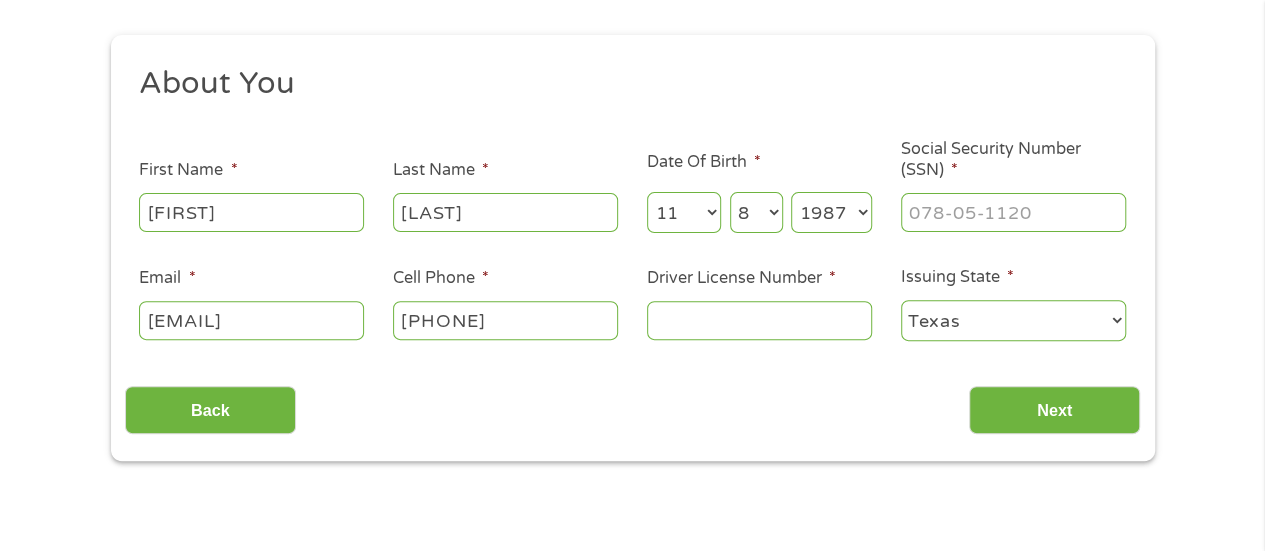 click on "Year 2007 2006 2005 2004 2003 2002 2001 2000 1999 1998 1997 1996 1995 1994 1993 1992 1991 1990 1989 1988 1987 1986 1985 1984 1983 1982 1981 1980 1979 1978 1977 1976 1975 1974 1973 1972 1971 1970 1969 1968 1967 1966 1965 1964 1963 1962 1961 1960 1959 1958 1957 1956 1955 1954 1953 1952 1951 1950 1949 1948 1947 1946 1945 1944 1943 1942 1941 1940 1939 1938 1937 1936 1935 1934 1933 1932 1931 1930 1929 1928 1927 1926 1925 1924 1923 1922 1921 1920" at bounding box center [831, 212] 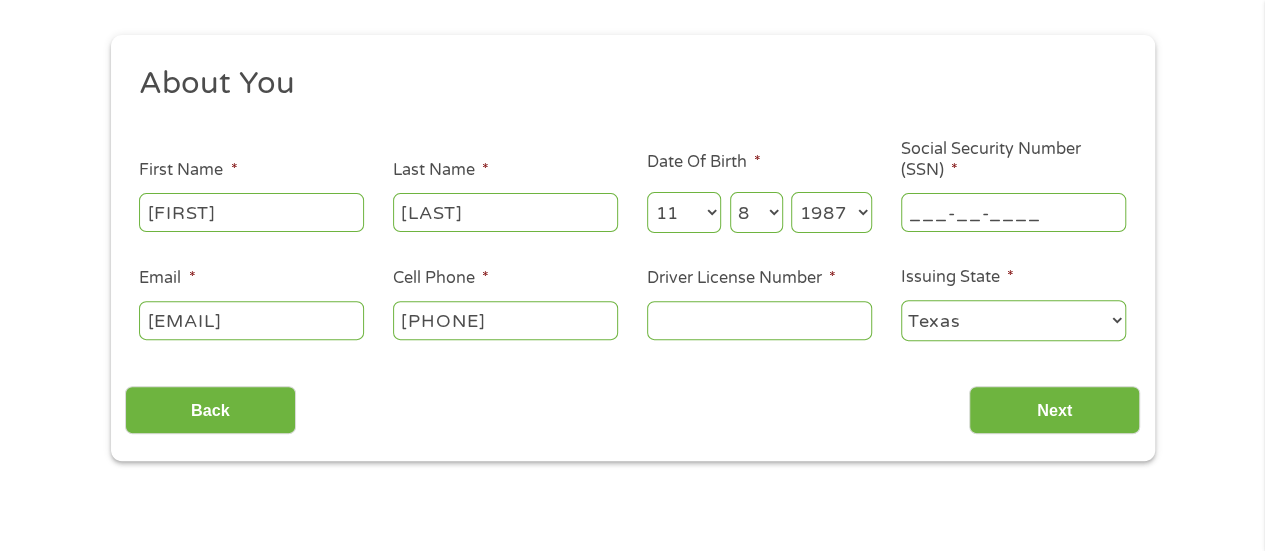 click on "___-__-____" at bounding box center (1013, 212) 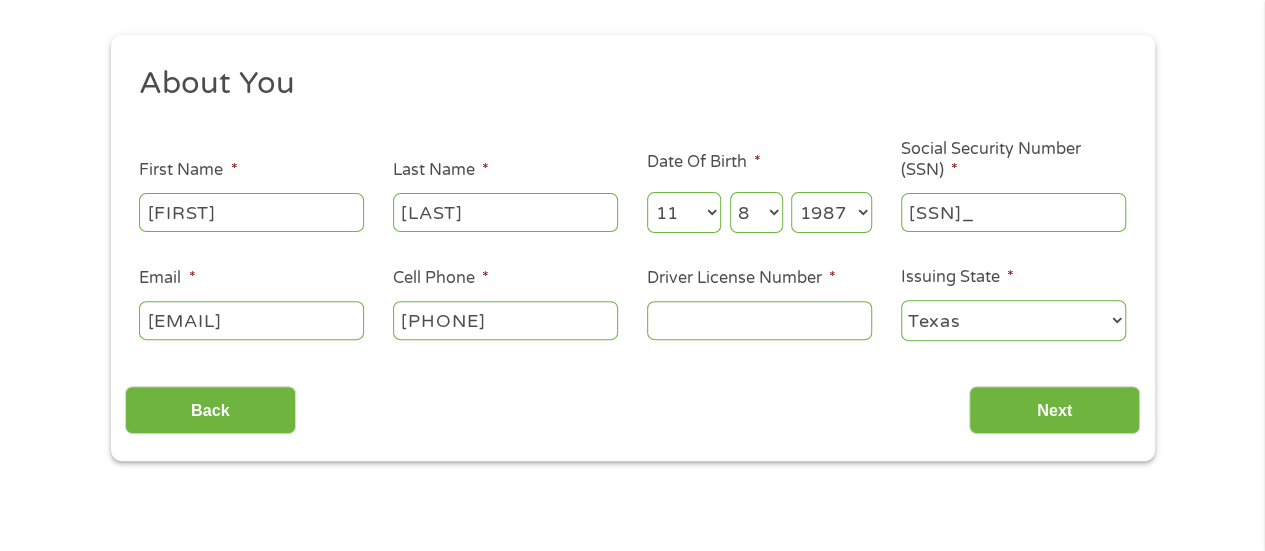 type on "[PHONE]-93-5095" 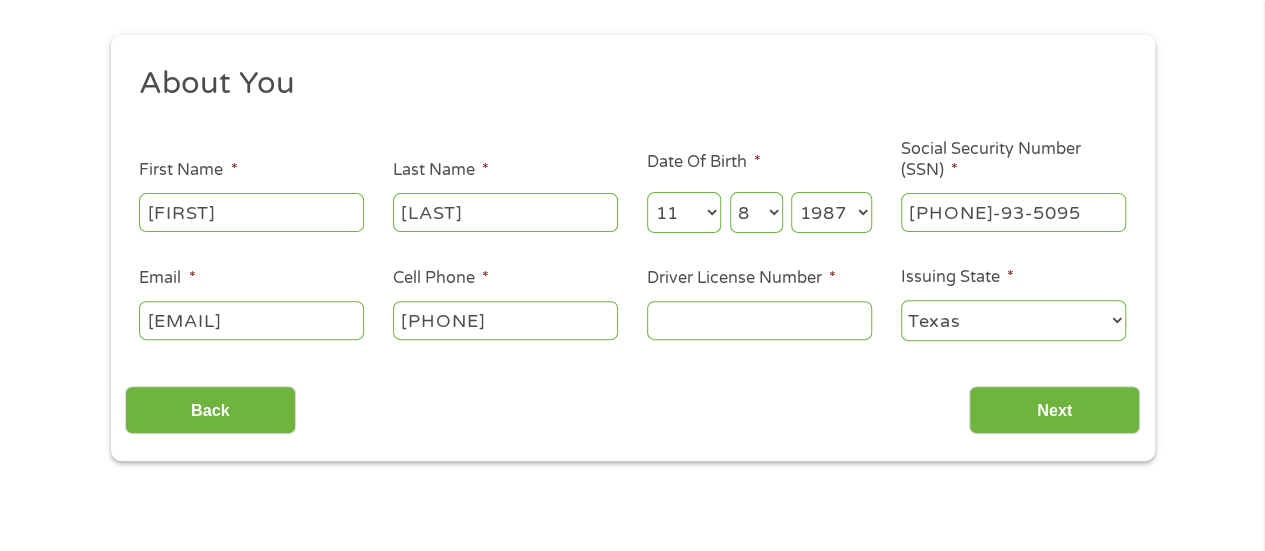click on "Driver License Number *" at bounding box center [759, 320] 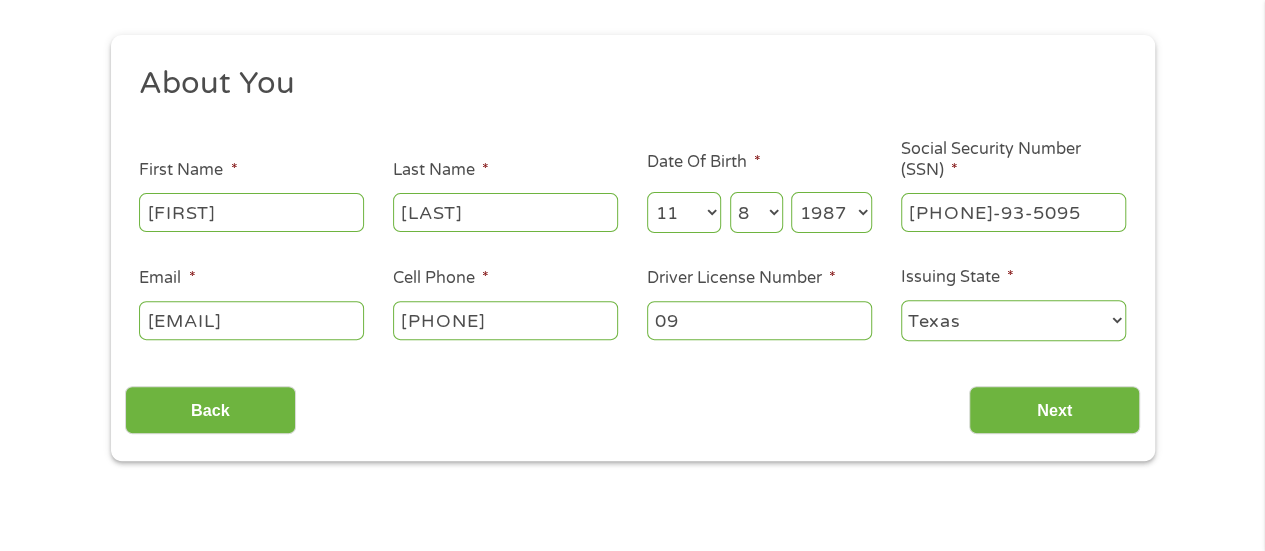 type on "0" 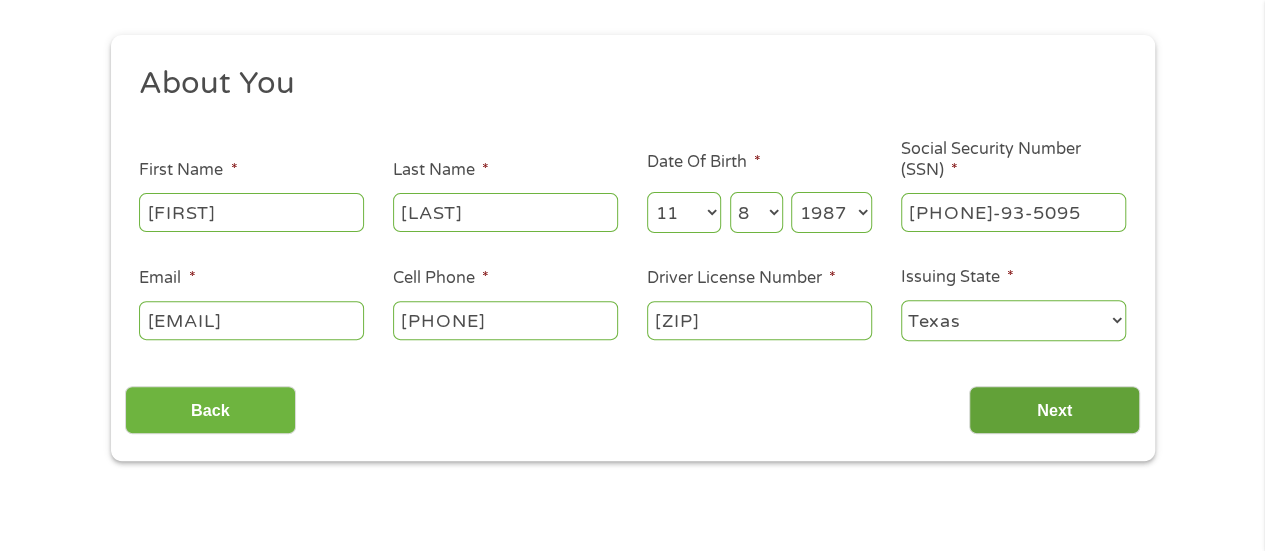 type on "[ZIP]" 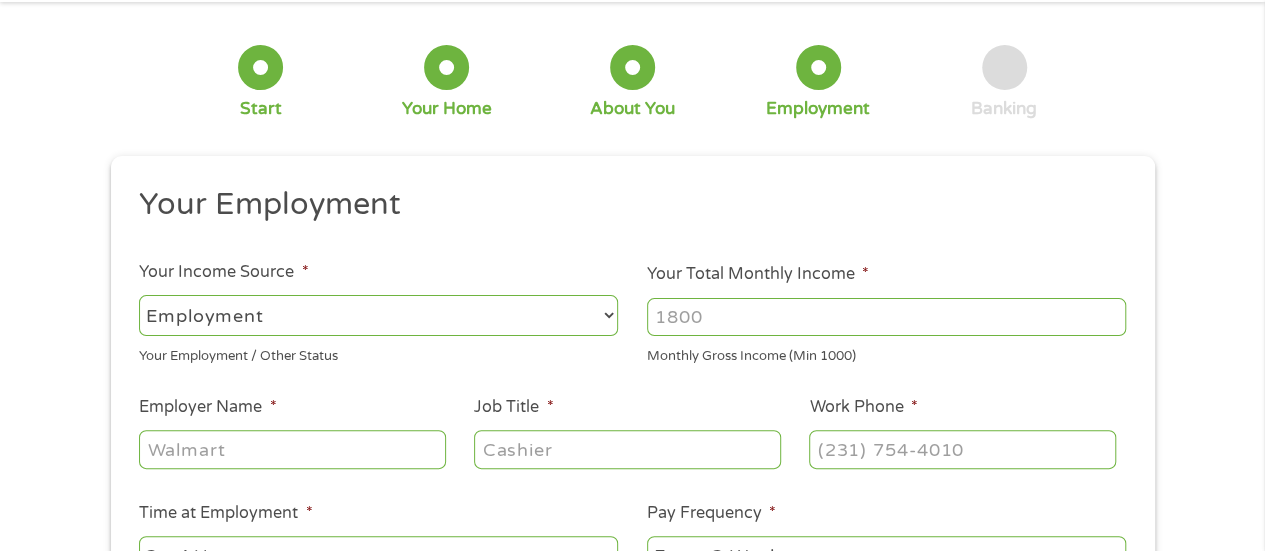 scroll, scrollTop: 200, scrollLeft: 0, axis: vertical 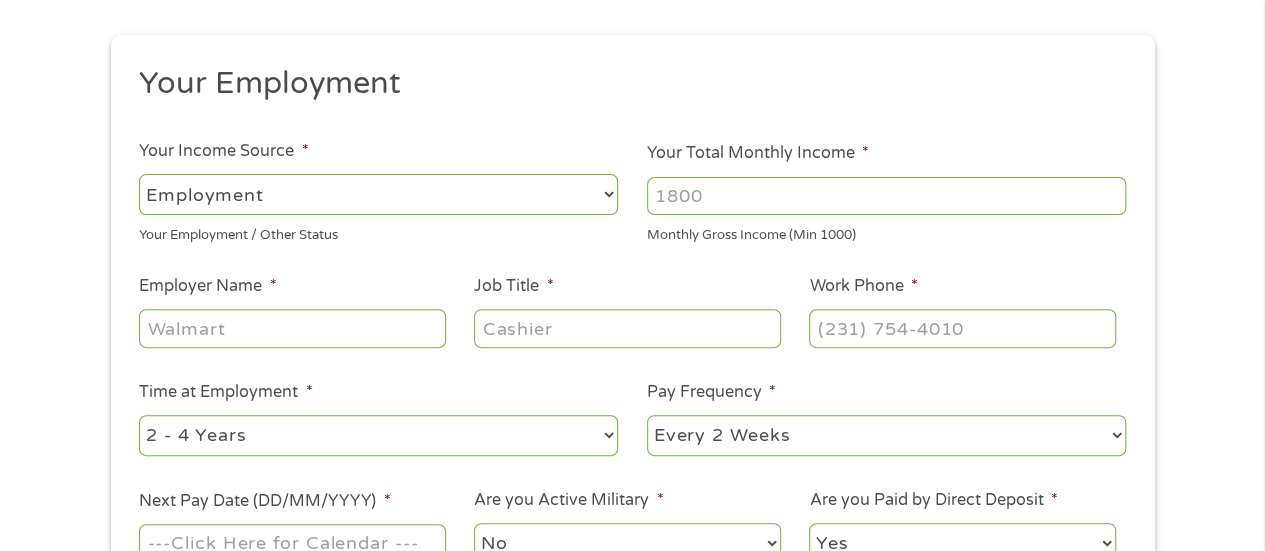 click on "Your Total Monthly Income *" at bounding box center [886, 196] 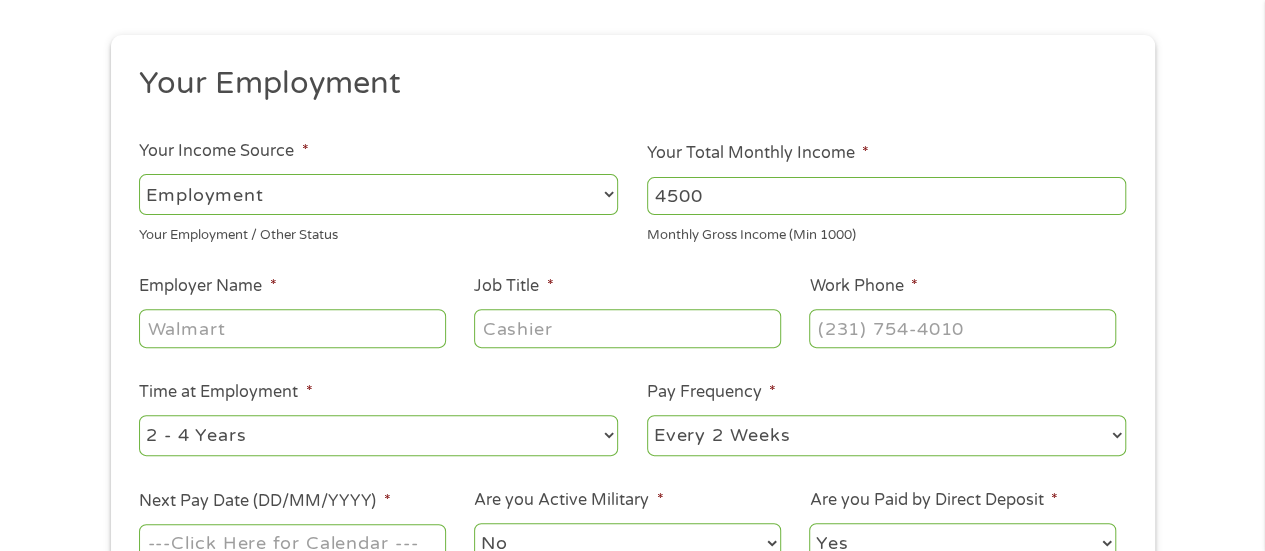type on "4500" 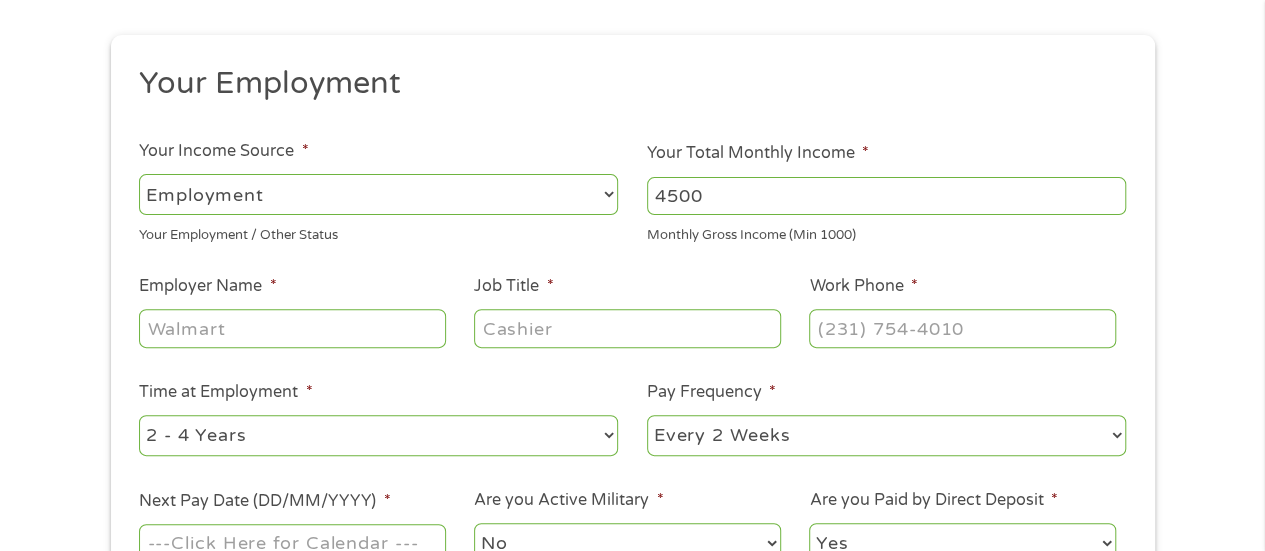 click on "Employer Name *" at bounding box center [292, 328] 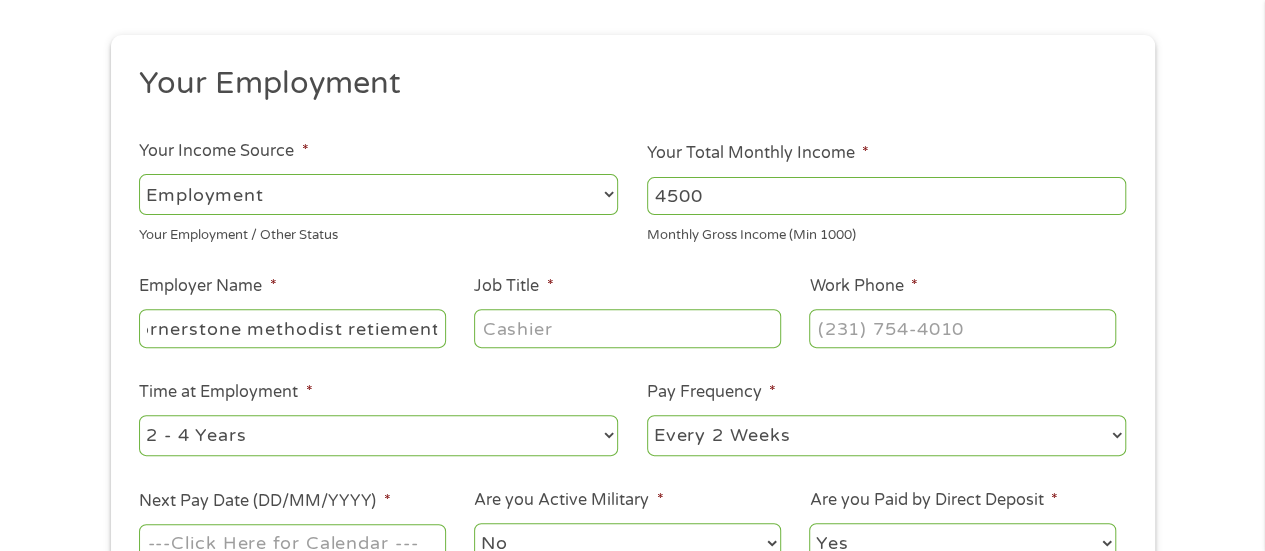 scroll, scrollTop: 0, scrollLeft: 28, axis: horizontal 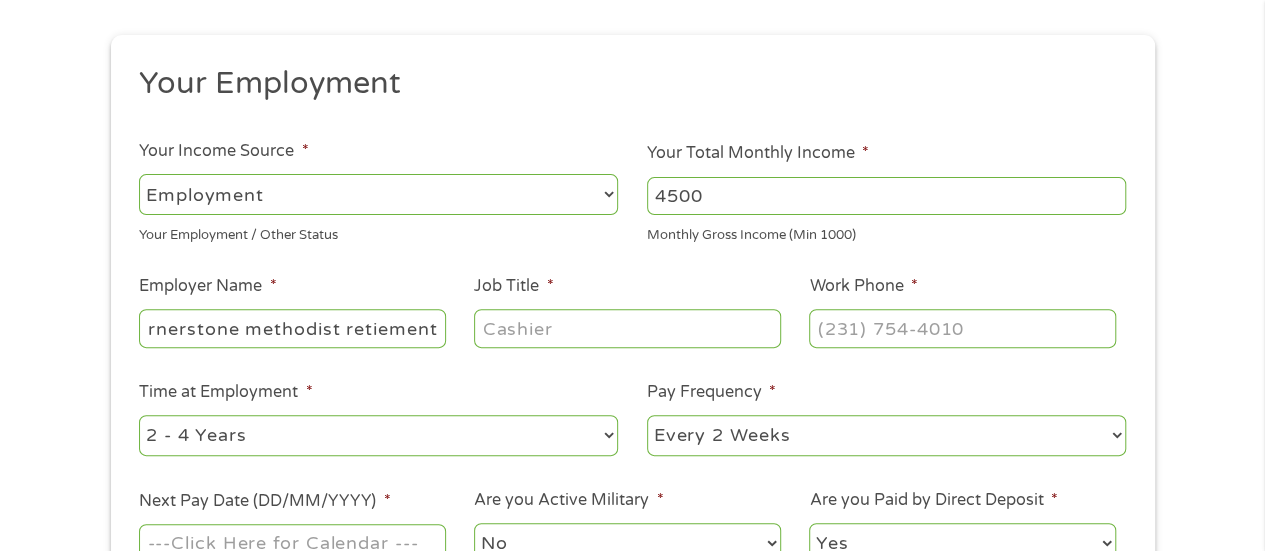 click on "cornerstone methodist retiement" at bounding box center [292, 328] 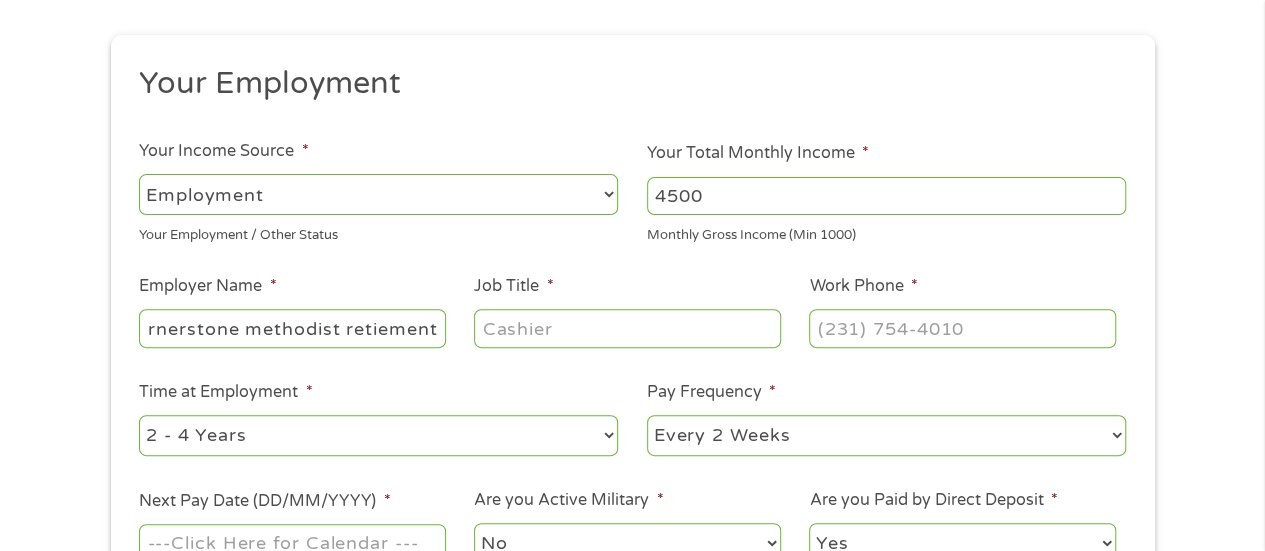 click on "cornerstone methodist retiement" at bounding box center (292, 328) 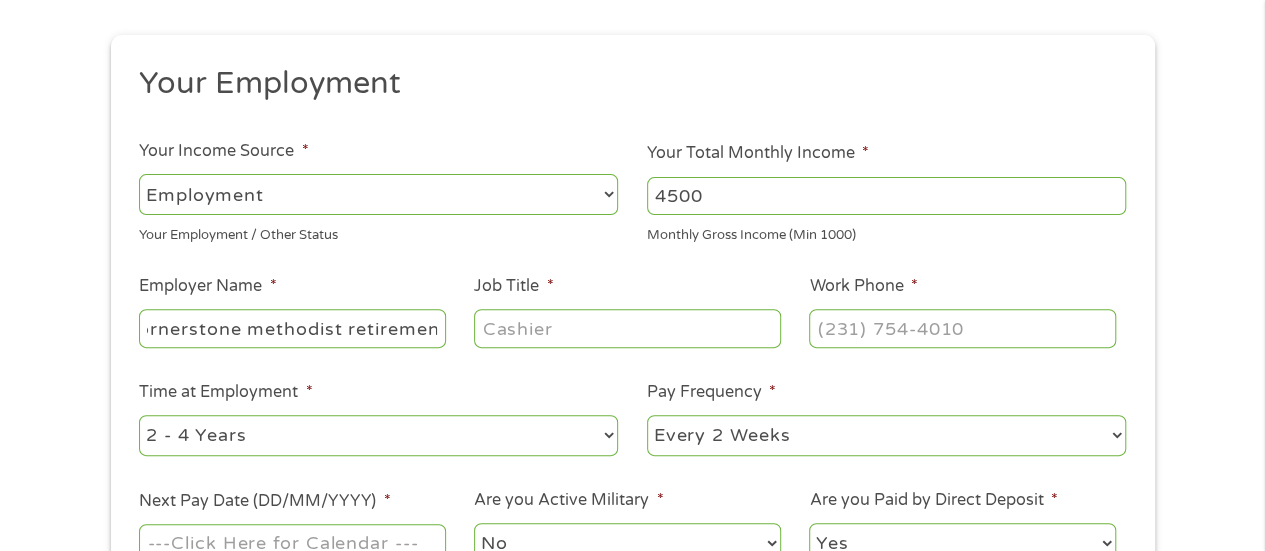 scroll, scrollTop: 0, scrollLeft: 30, axis: horizontal 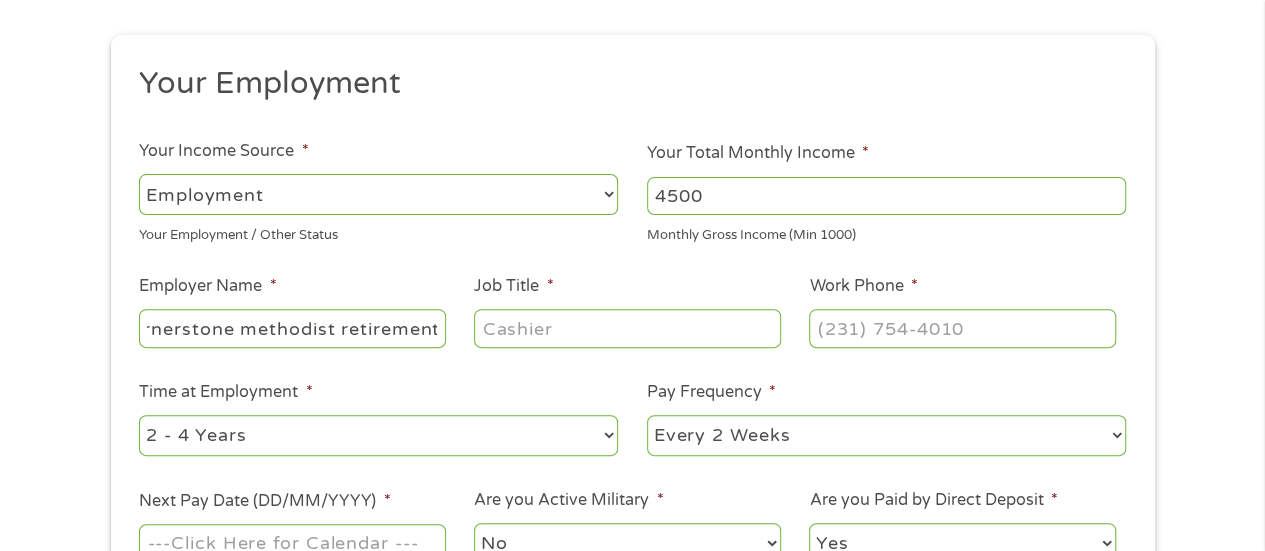 type on "cornerstone methodist retirement" 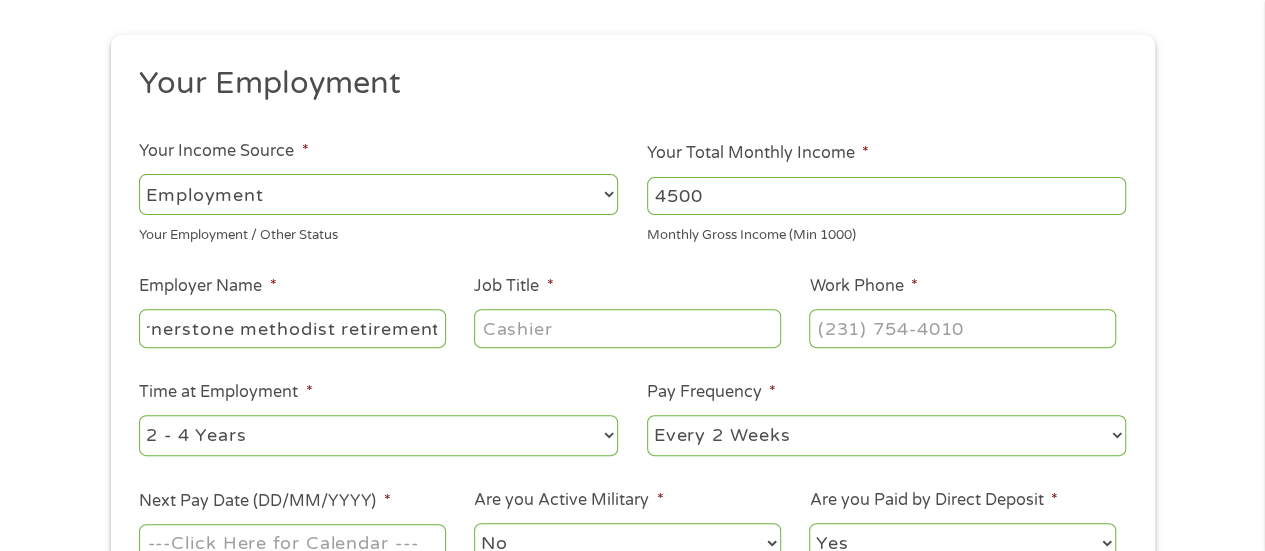 scroll, scrollTop: 0, scrollLeft: 0, axis: both 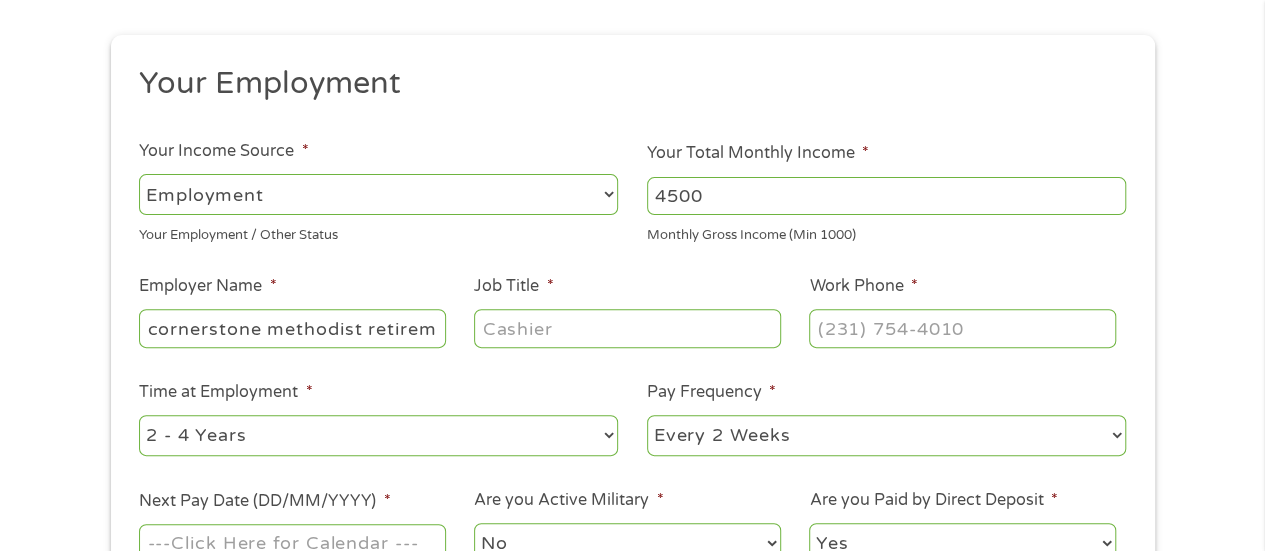 click on "Job Title *" at bounding box center (627, 328) 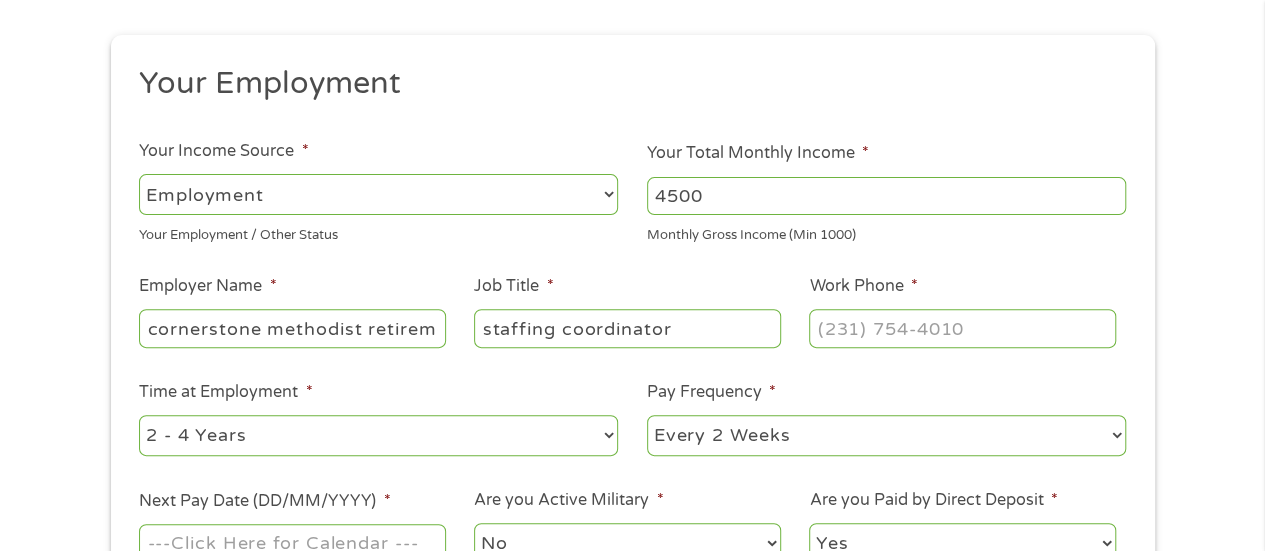 type on "staffing coordinator" 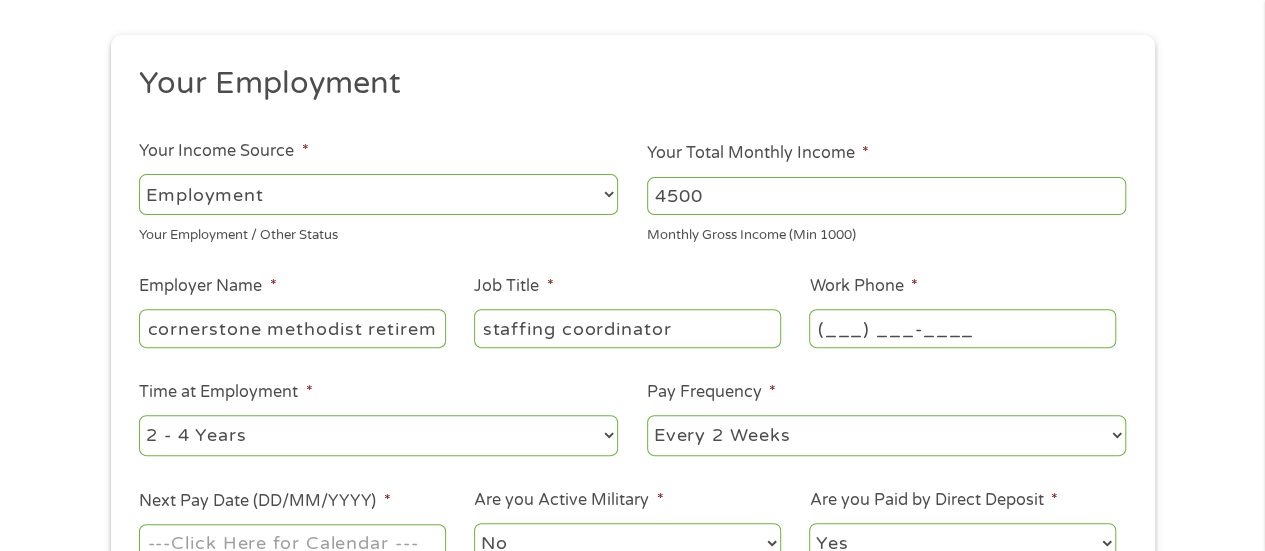 click on "(___) ___-____" at bounding box center (962, 328) 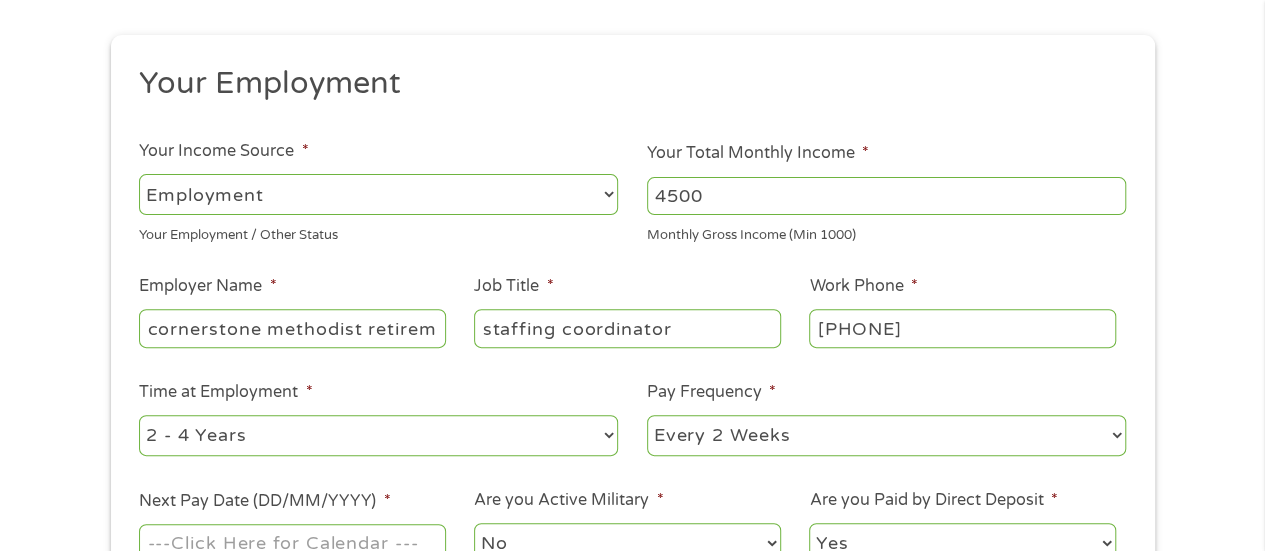 type on "[PHONE]" 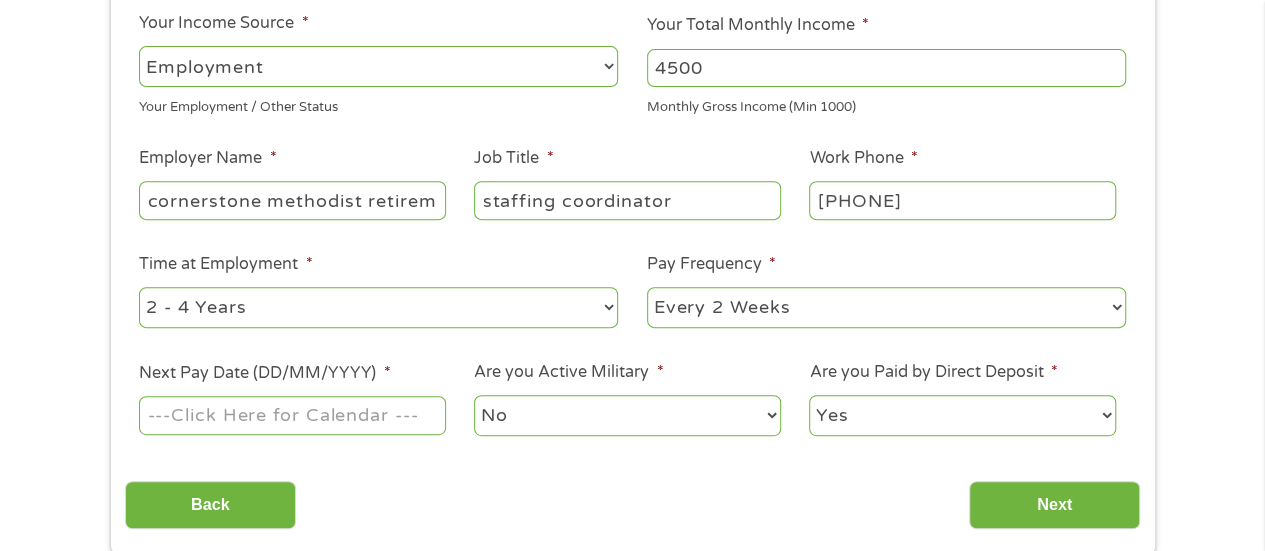 scroll, scrollTop: 400, scrollLeft: 0, axis: vertical 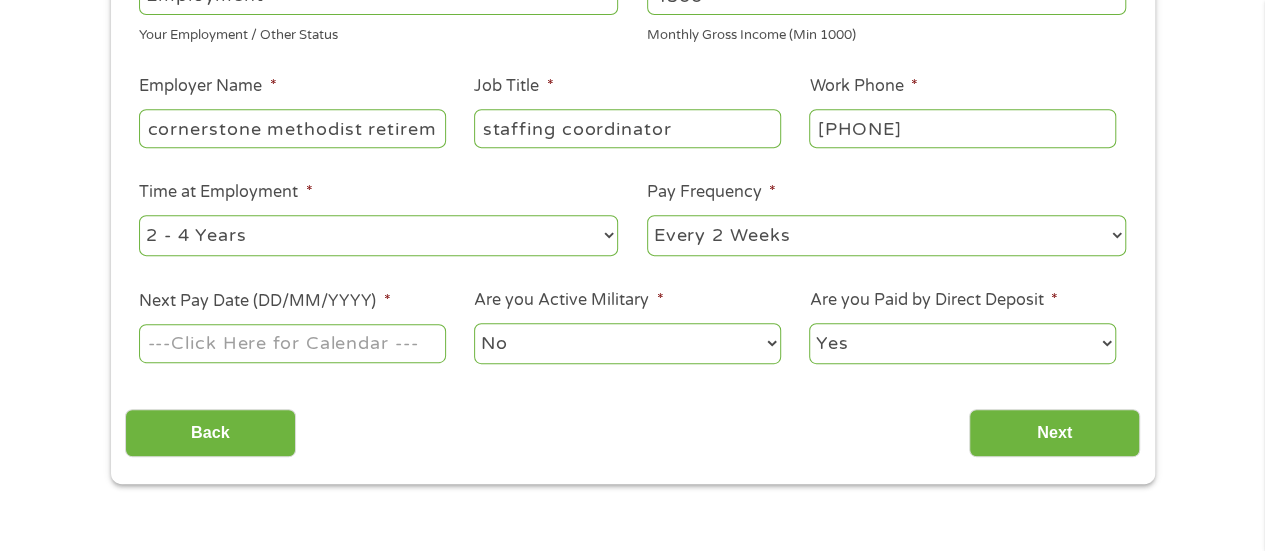 click on "Next Pay Date (DD/MM/YYYY) *" at bounding box center (292, 343) 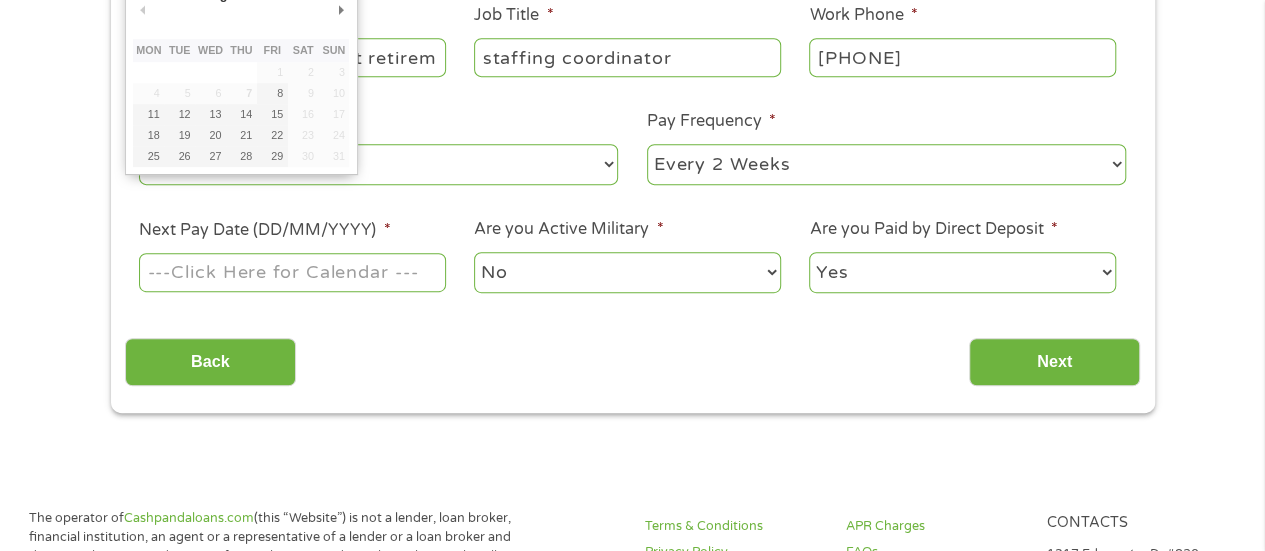 scroll, scrollTop: 500, scrollLeft: 0, axis: vertical 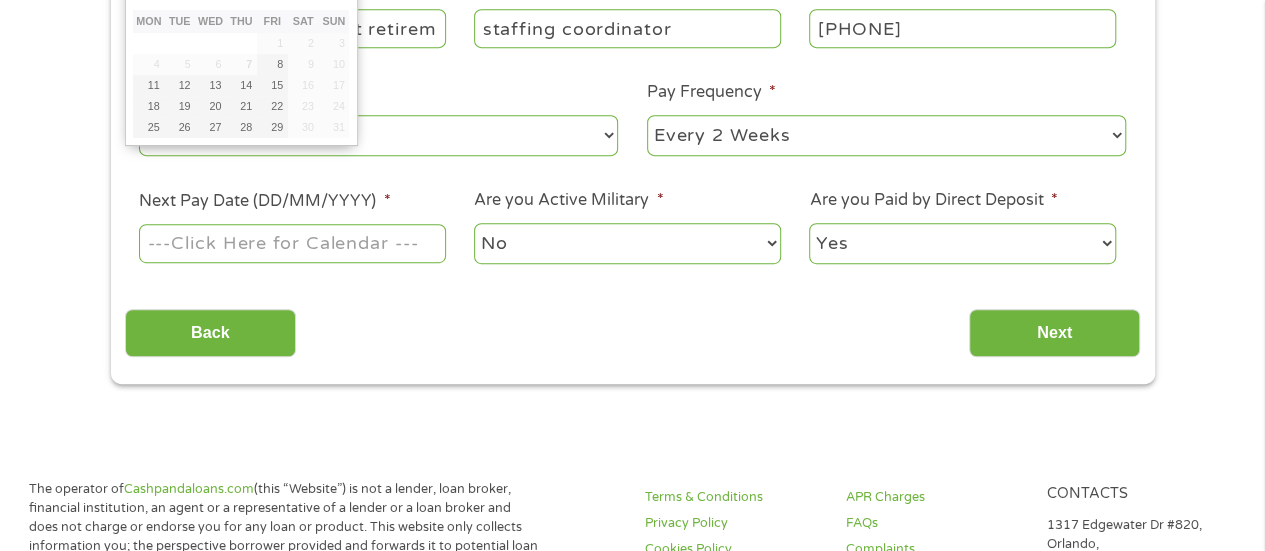 type on "[DATE]" 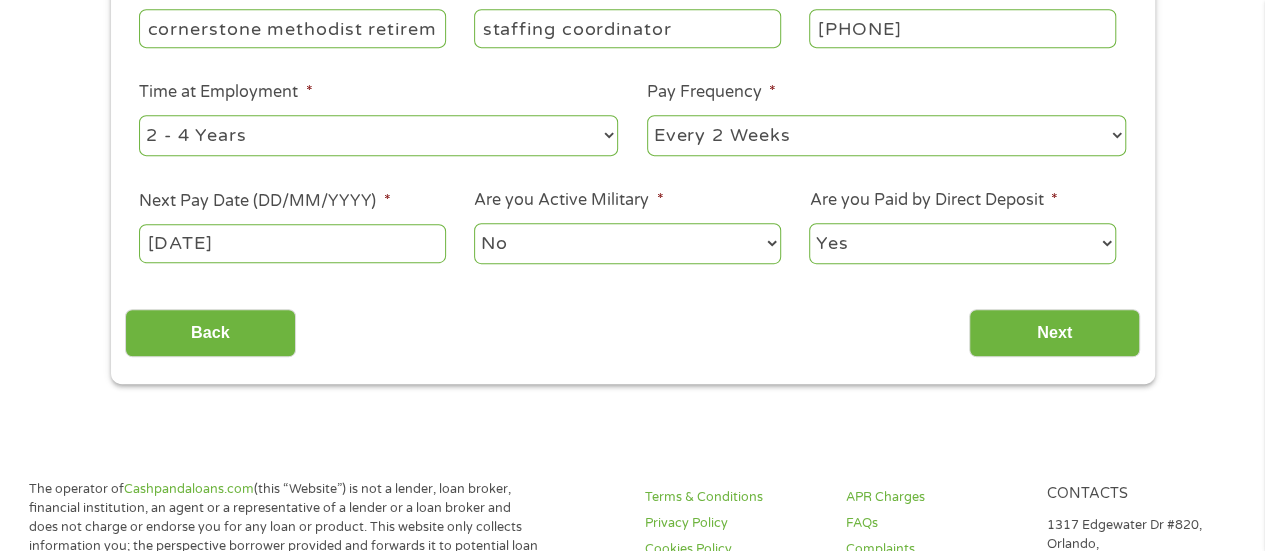 click on "Yes No" at bounding box center (962, 243) 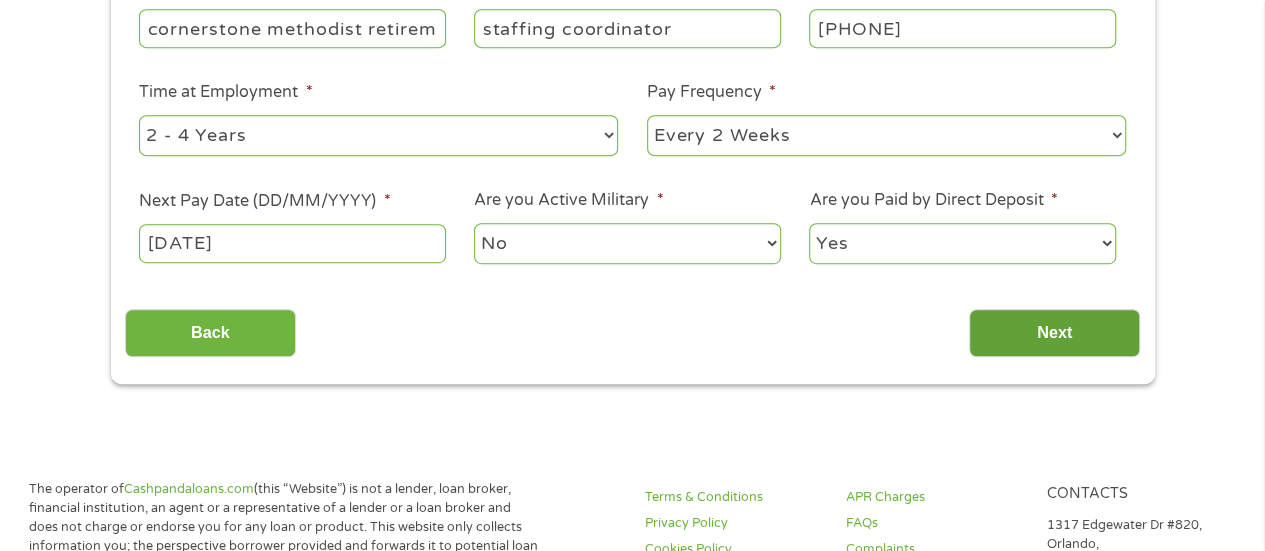 click on "Next" at bounding box center (1054, 333) 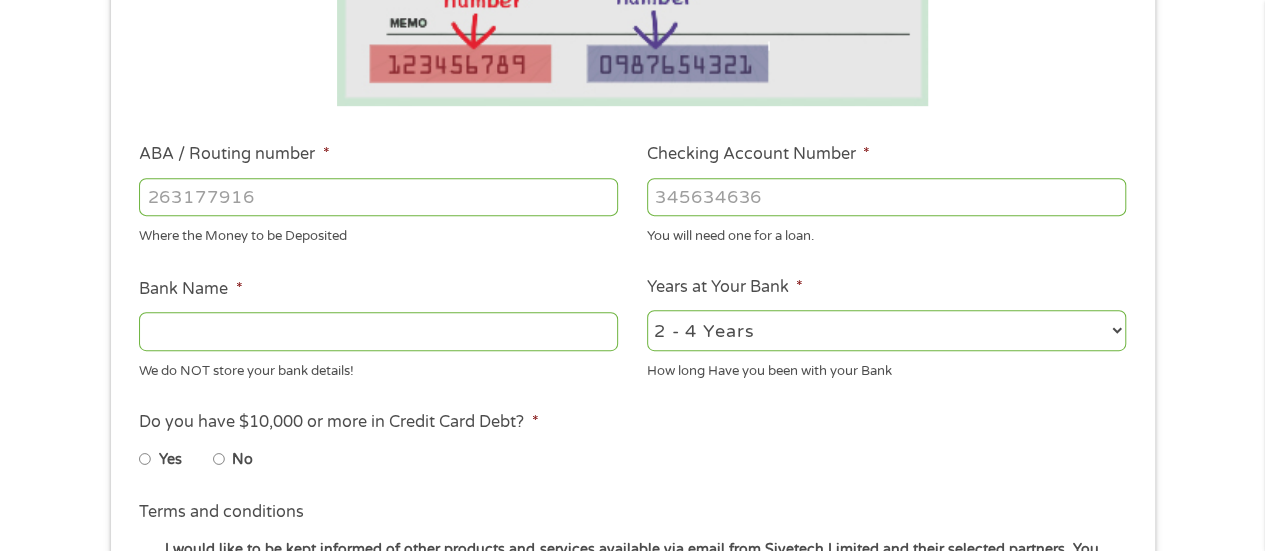 scroll, scrollTop: 8, scrollLeft: 8, axis: both 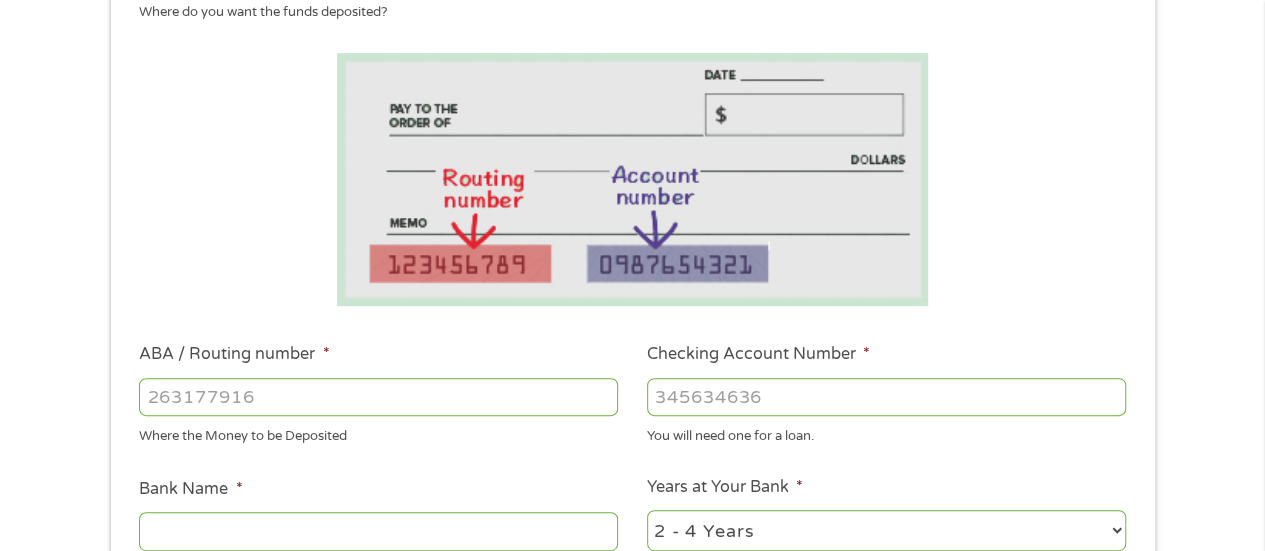 click on "ABA / Routing number *" at bounding box center [378, 397] 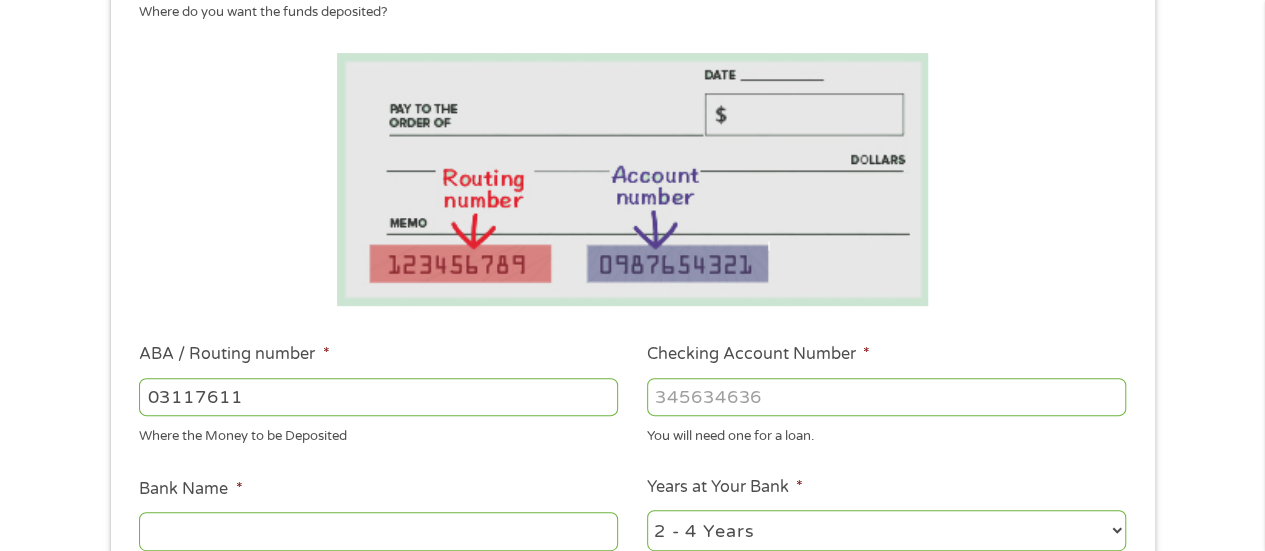type on "031176110" 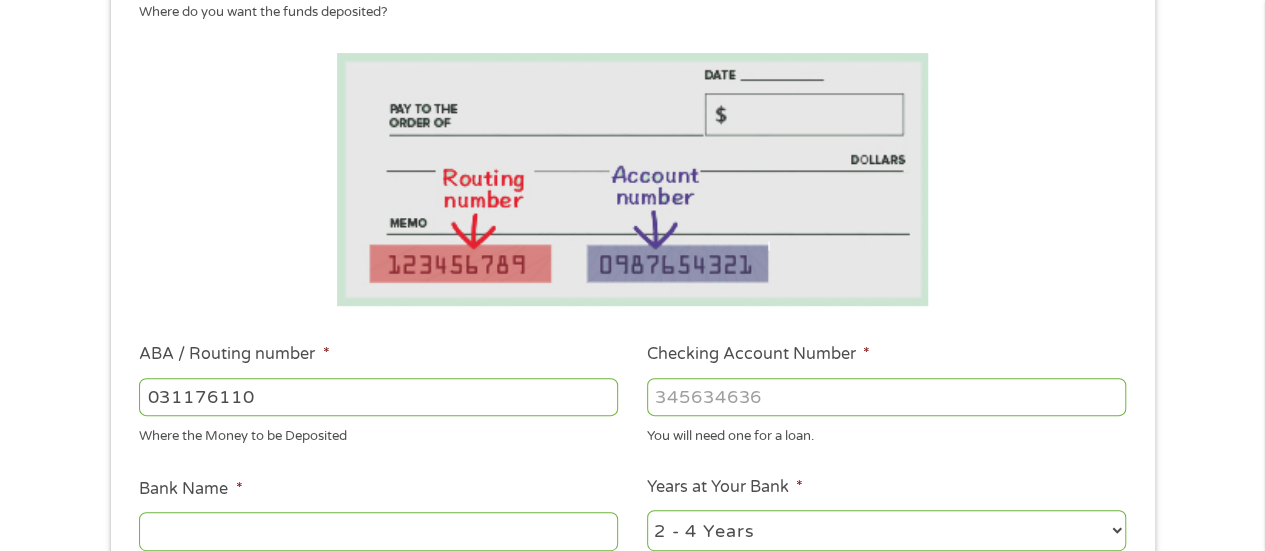 type on "CAPITAL ONE NA" 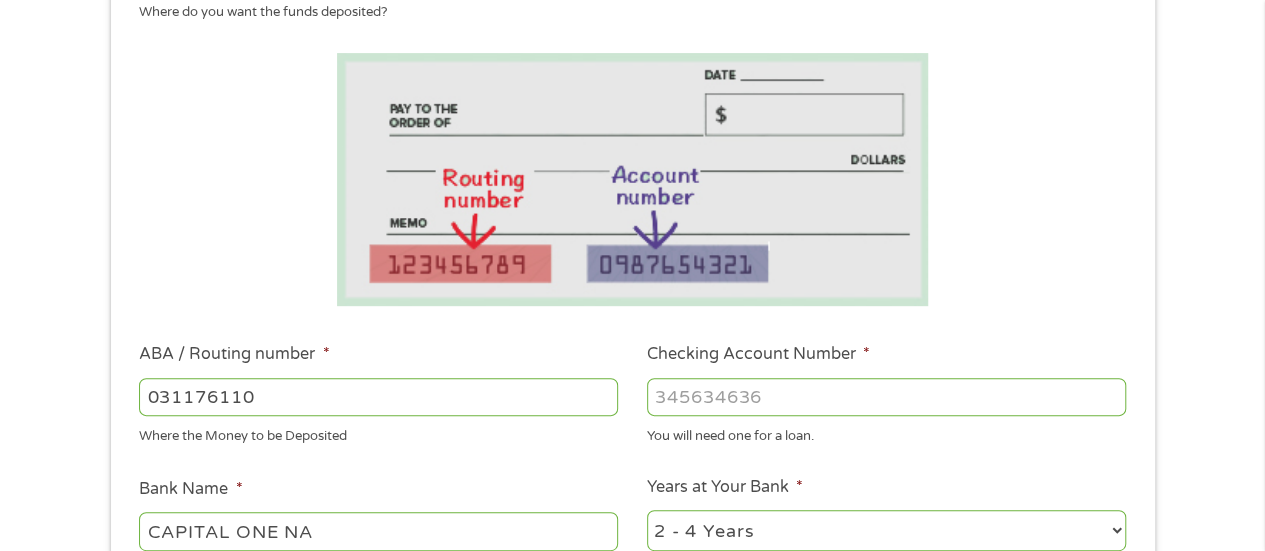 type on "031176110" 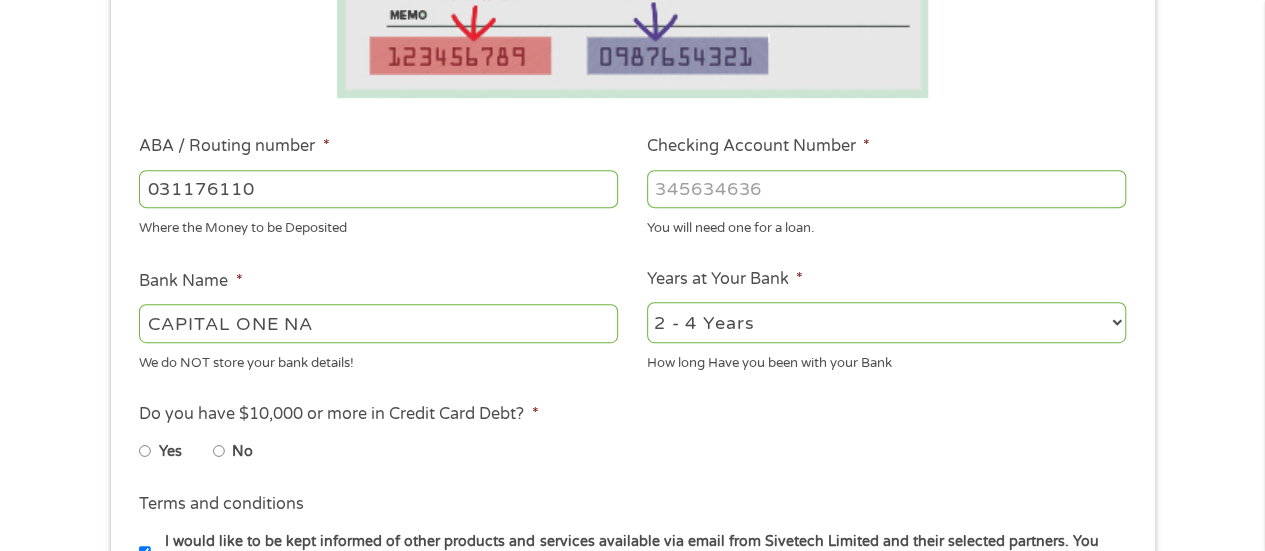 scroll, scrollTop: 600, scrollLeft: 0, axis: vertical 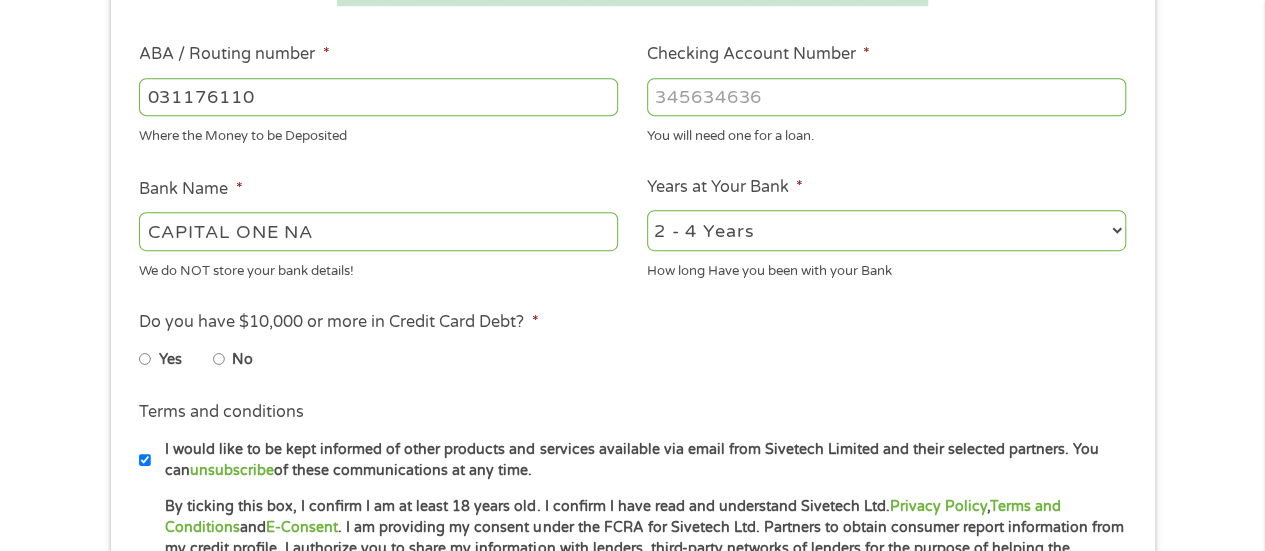 type on "[NUMBER]" 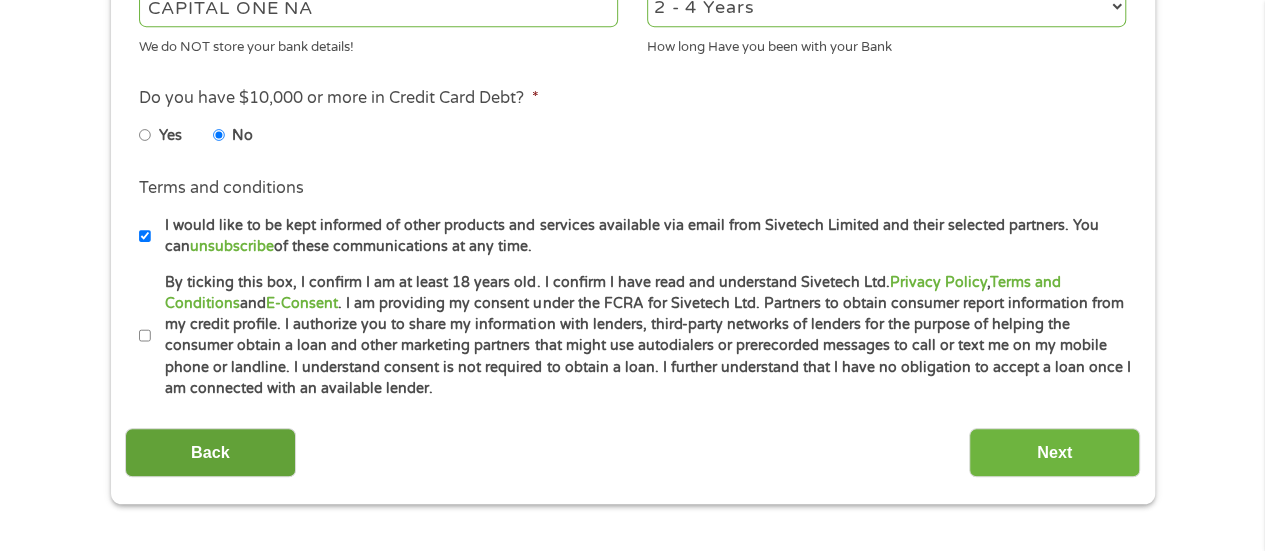 scroll, scrollTop: 900, scrollLeft: 0, axis: vertical 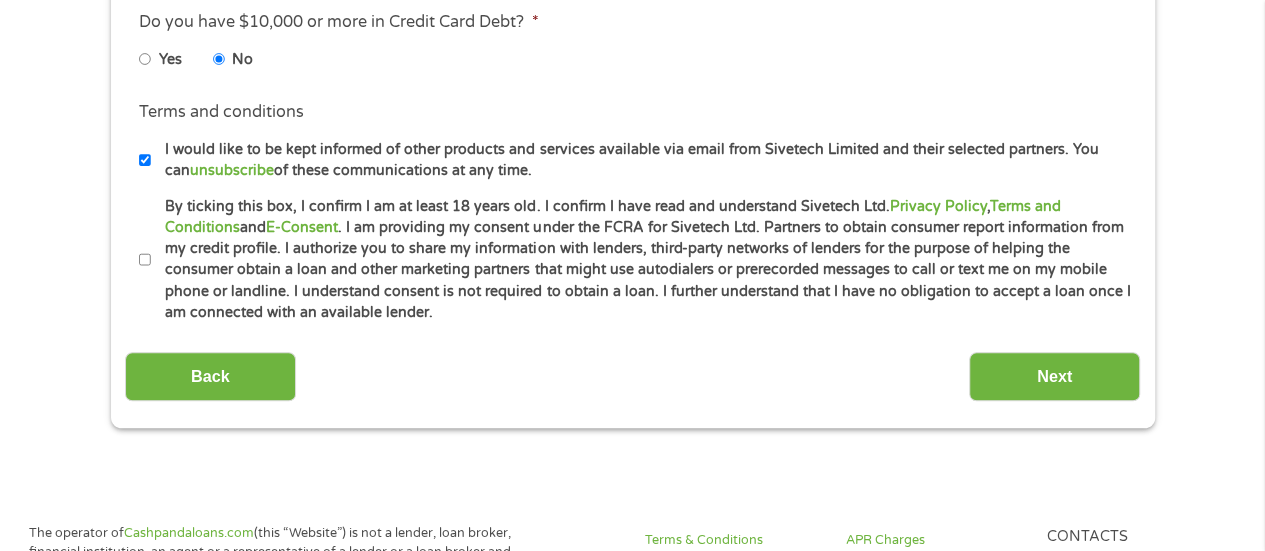 click on "By ticking this box, I confirm I am at least 18 years old. I confirm I have read and understand Sivetech Ltd.  Privacy Policy ,  Terms and Conditions  and  E-Consent . I am providing my consent under the FCRA for Sivetech Ltd. Partners to obtain consumer report information from my credit profile. I authorize you to share my information with lenders, third-party networks of lenders for the purpose of helping the consumer obtain a loan and other marketing partners that might use autodialers or prerecorded messages to call or text me on my mobile phone or landline. I understand consent is not required to obtain a loan. I further understand that I have no obligation to accept a loan once I am connected with an available lender." at bounding box center (145, 260) 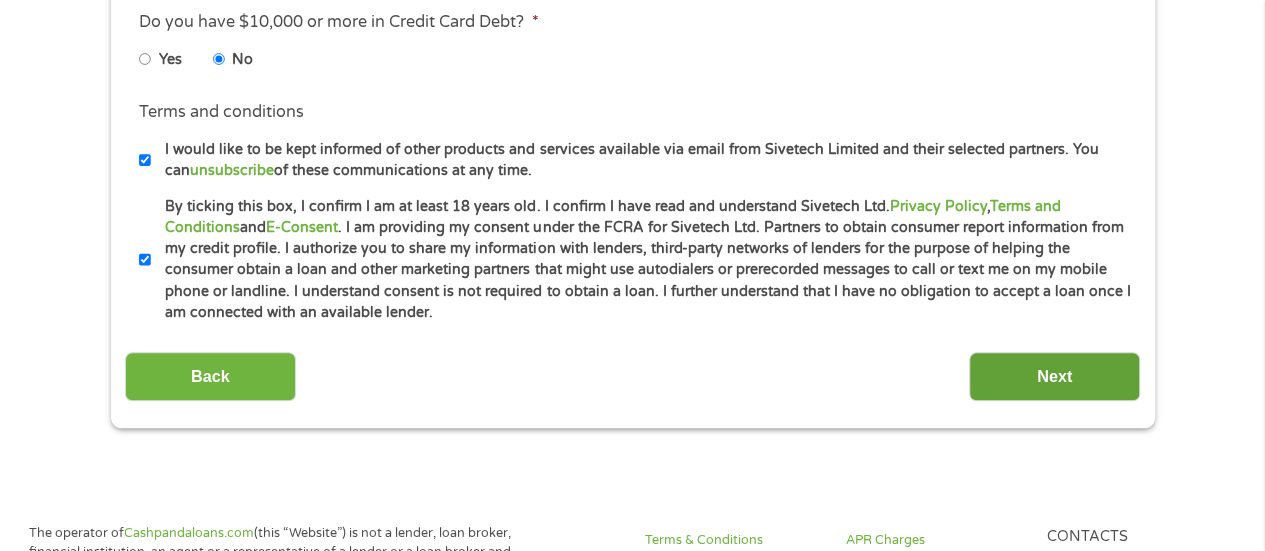 click on "Next" at bounding box center (1054, 376) 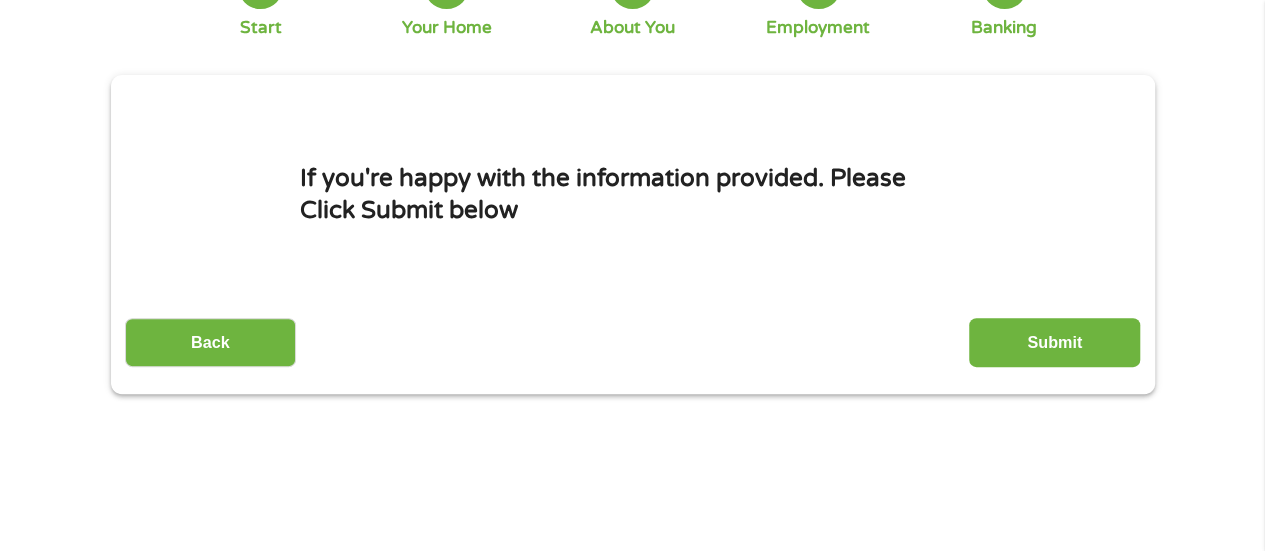 scroll, scrollTop: 0, scrollLeft: 0, axis: both 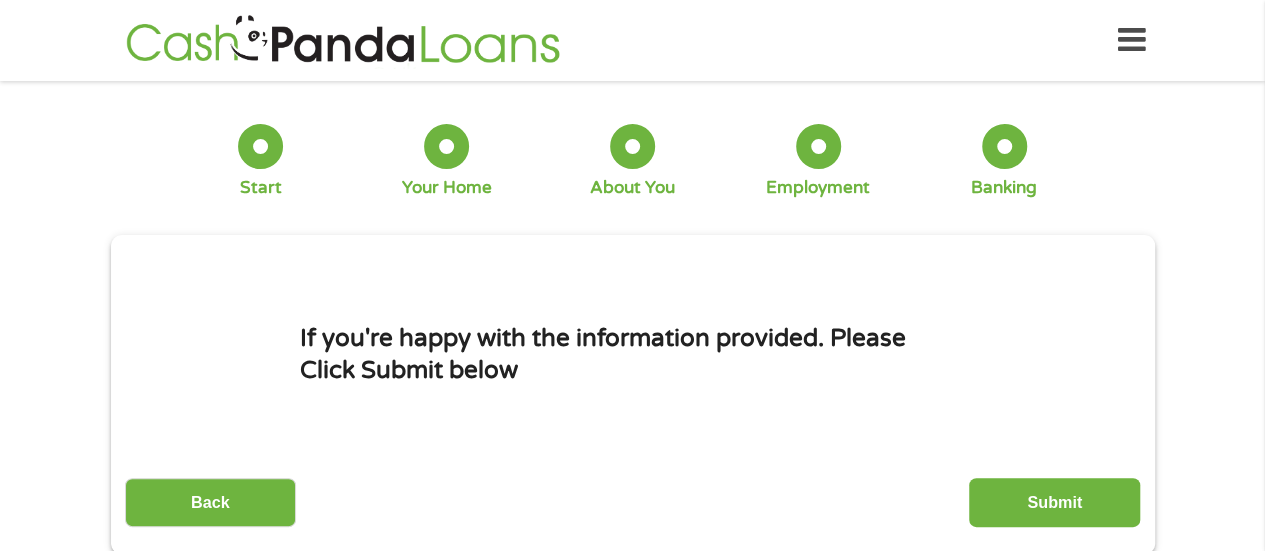 click on "Submit" at bounding box center (1054, 502) 